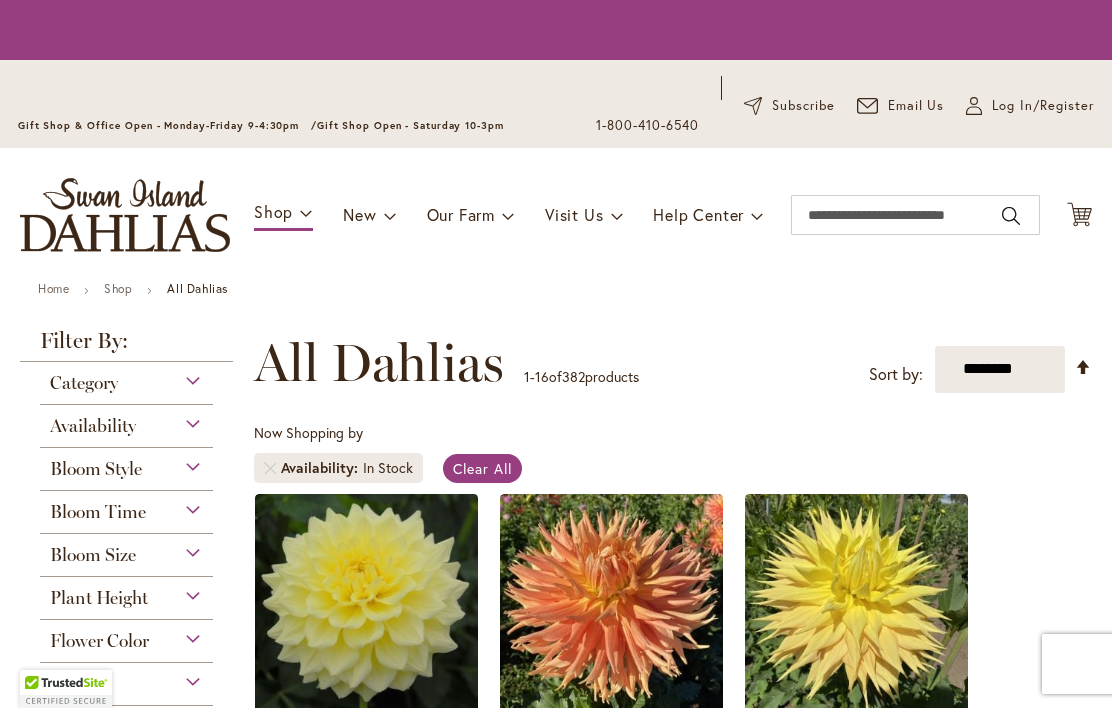 scroll, scrollTop: 0, scrollLeft: 0, axis: both 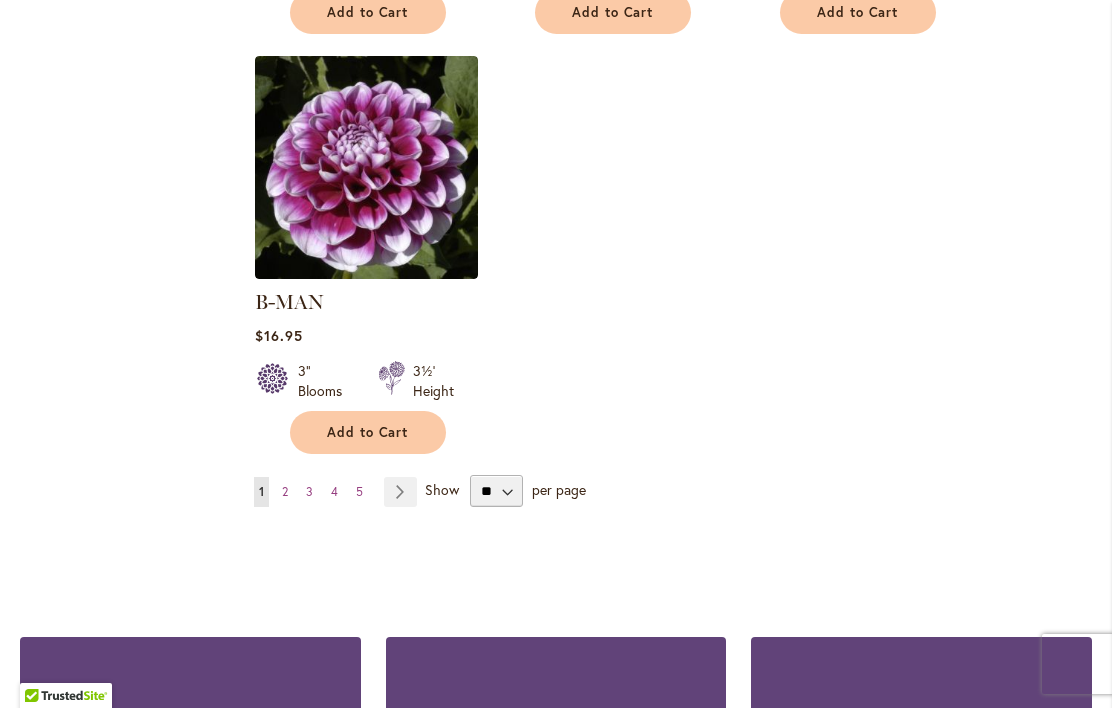 click on "Page
Next" at bounding box center (400, 492) 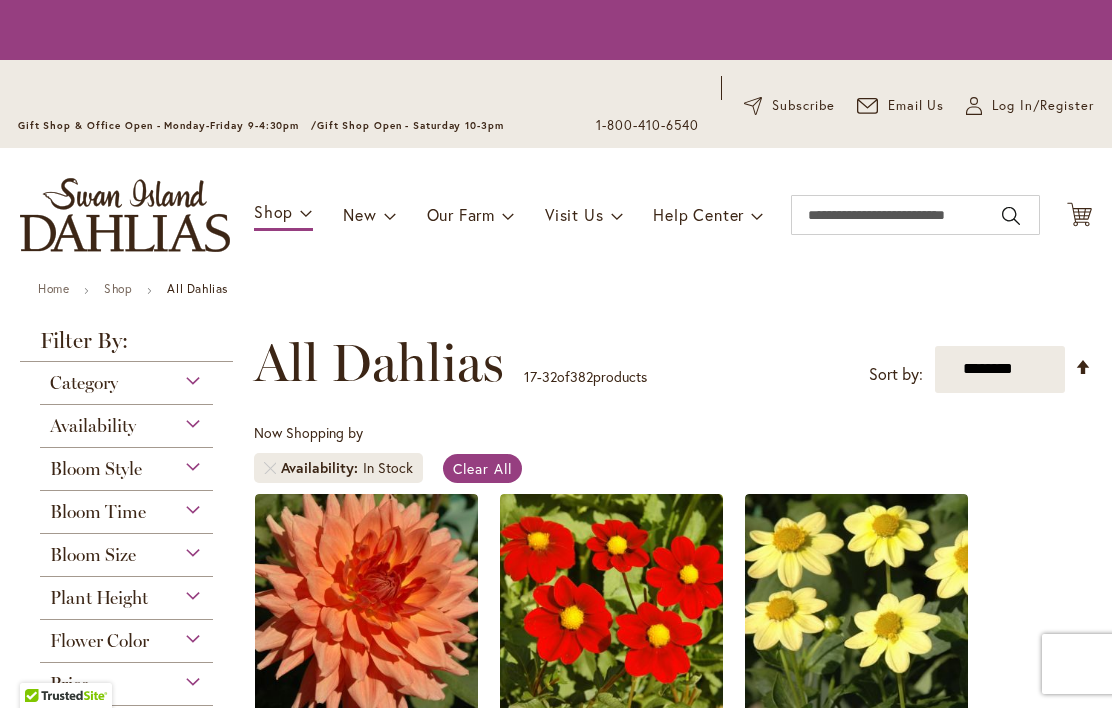 scroll, scrollTop: 0, scrollLeft: 0, axis: both 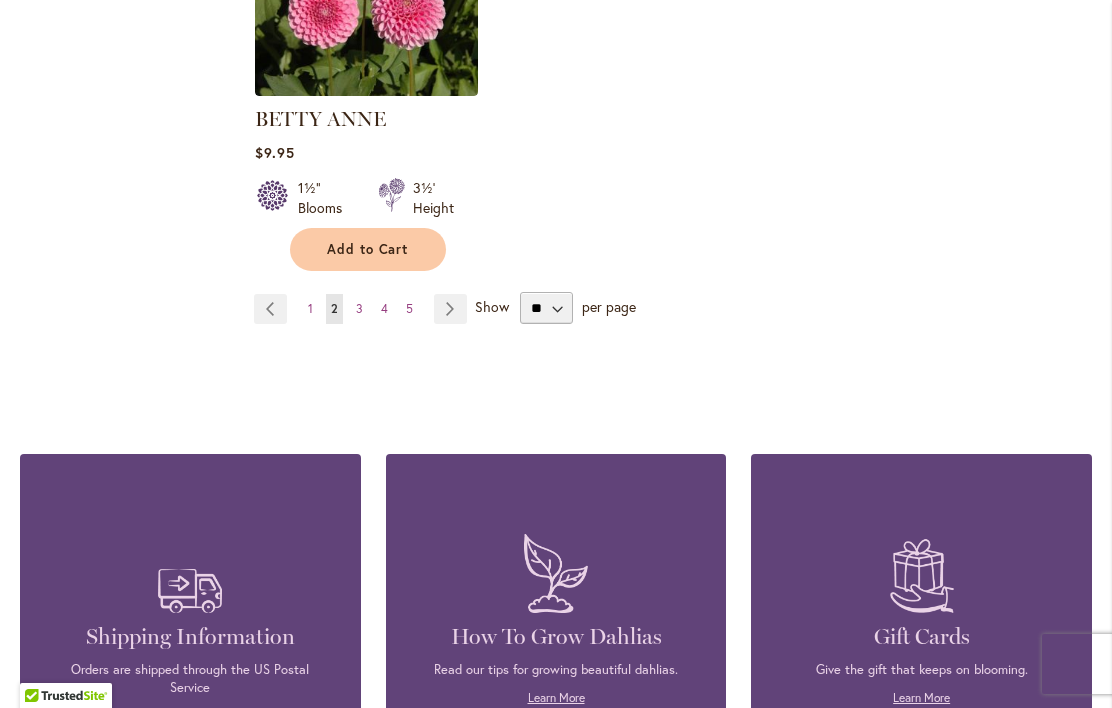 click on "Page
Next" at bounding box center [450, 309] 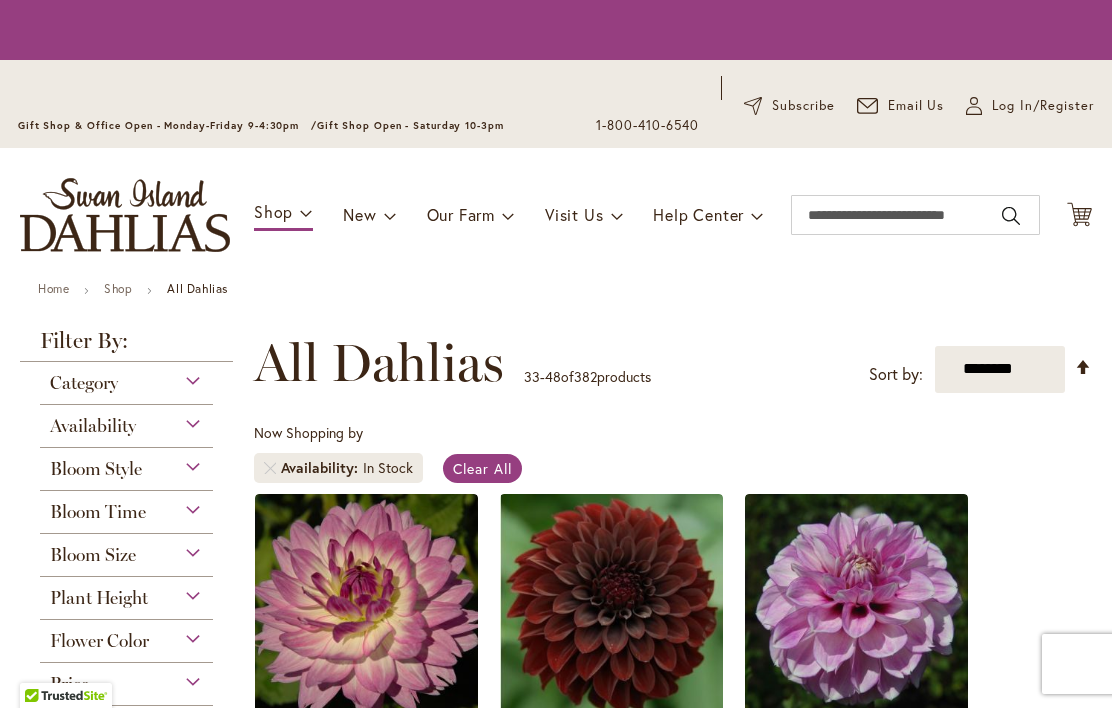 scroll, scrollTop: 0, scrollLeft: 0, axis: both 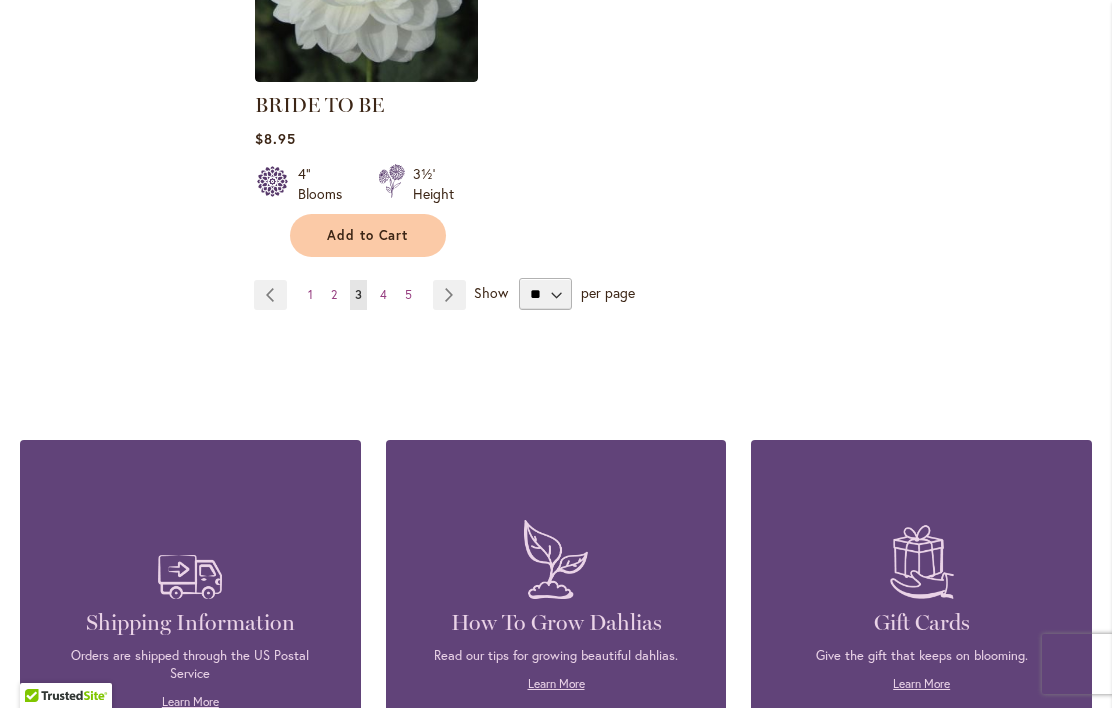click on "Show" at bounding box center (491, 292) 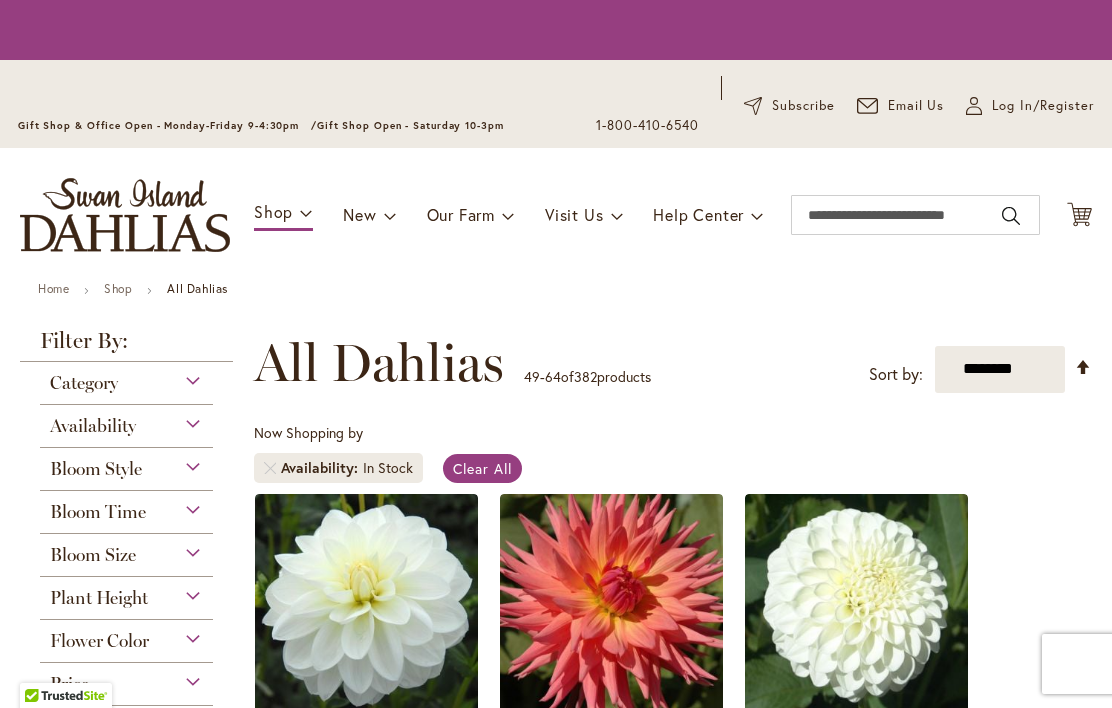 scroll, scrollTop: 0, scrollLeft: 0, axis: both 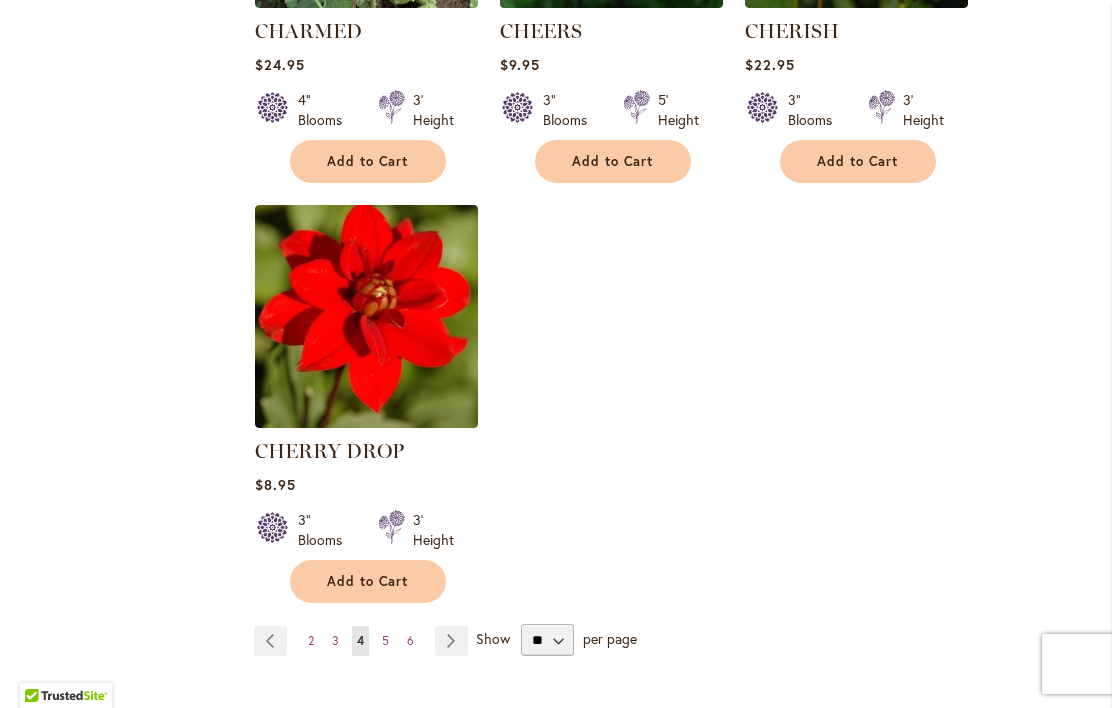 click on "Page
Next" at bounding box center [451, 641] 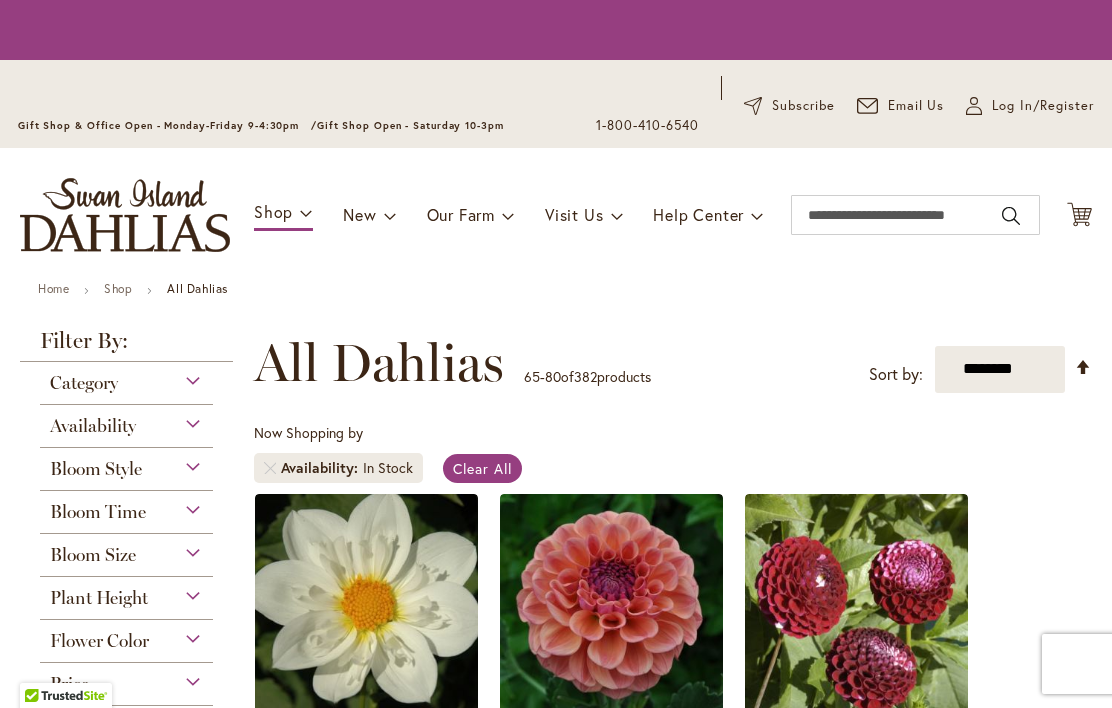 scroll, scrollTop: 0, scrollLeft: 0, axis: both 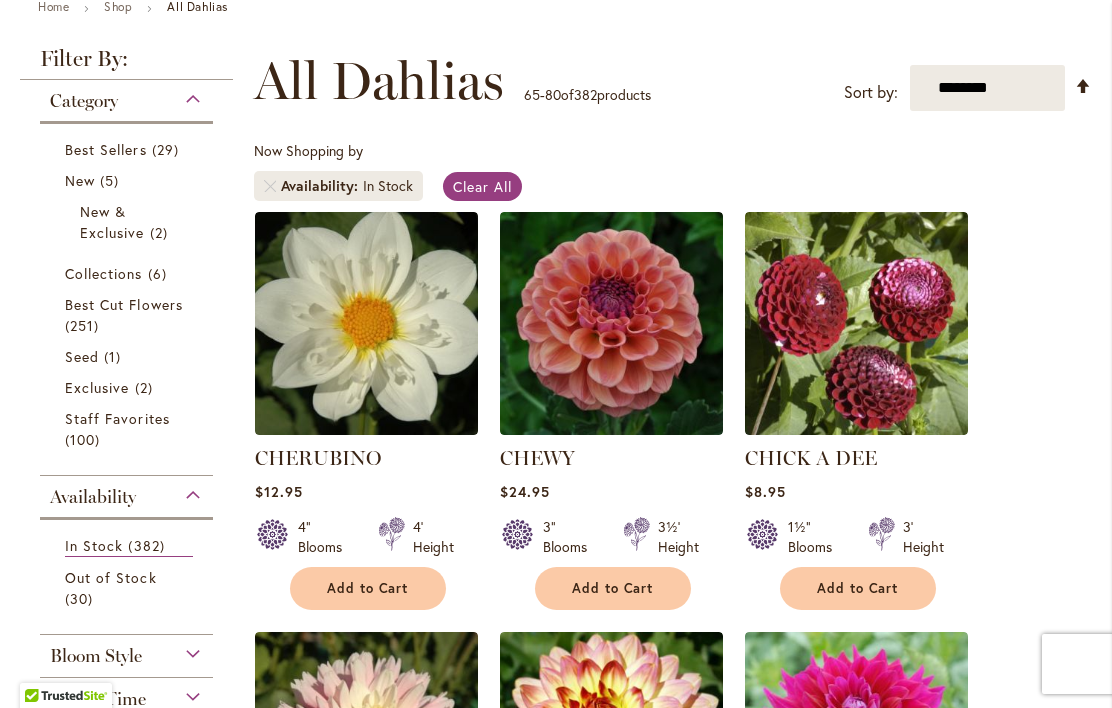 click on "Best Cut Flowers" at bounding box center [124, 304] 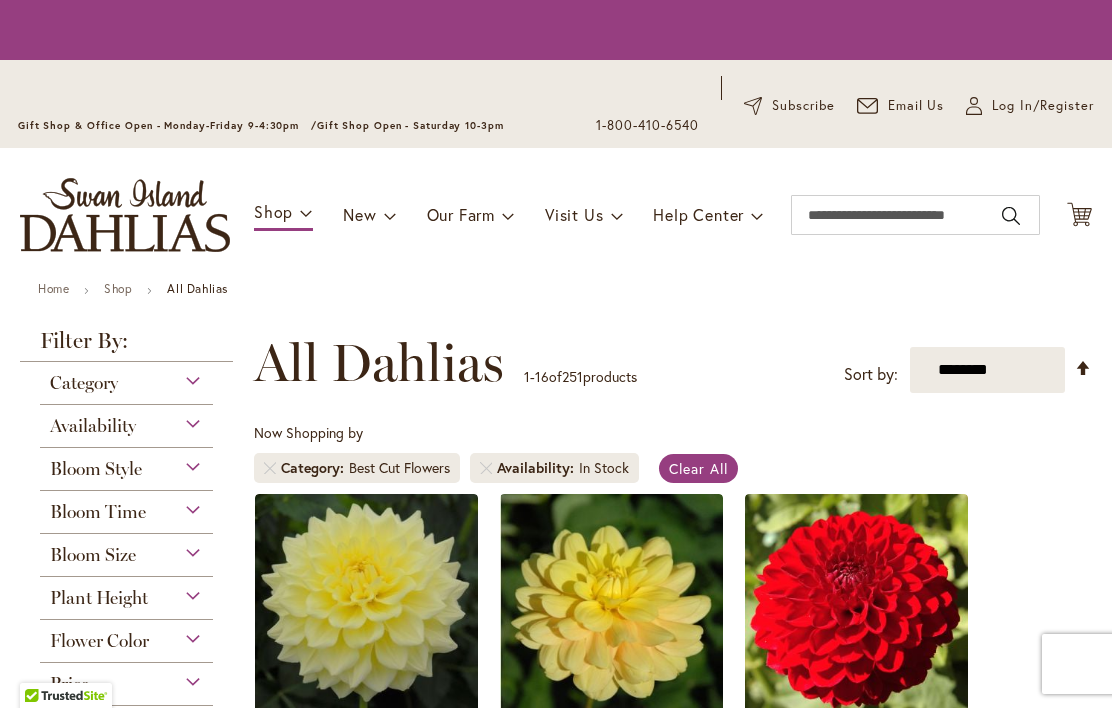 scroll, scrollTop: 0, scrollLeft: 0, axis: both 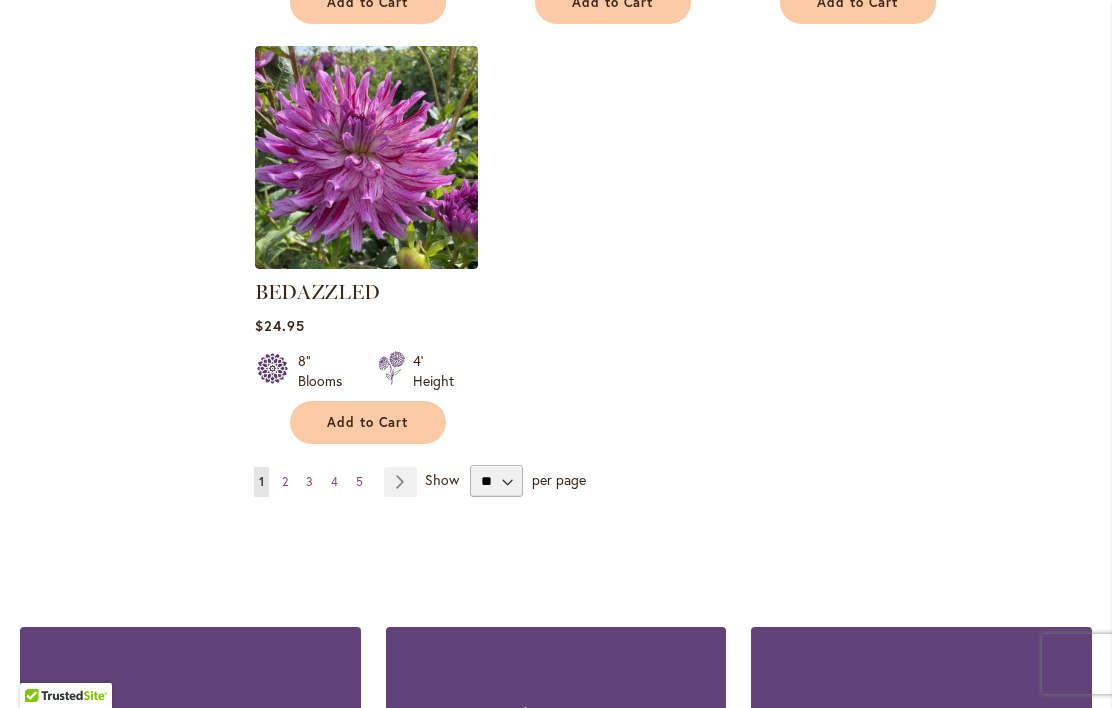 click on "Page
Next" at bounding box center [400, 482] 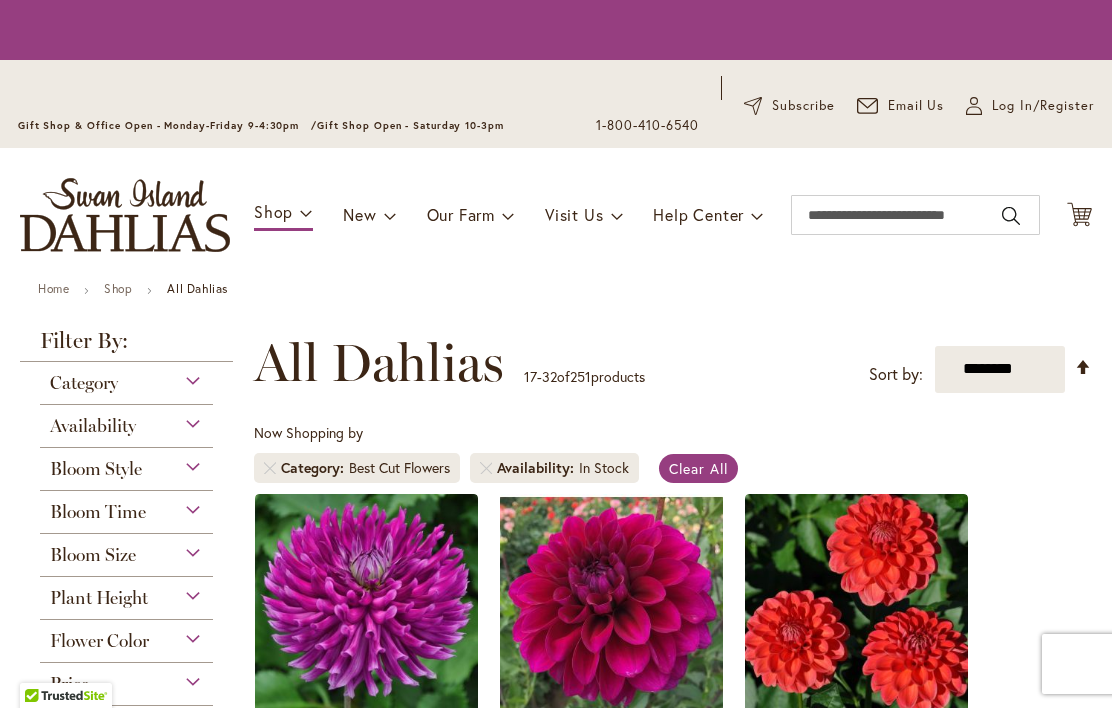 scroll, scrollTop: 0, scrollLeft: 0, axis: both 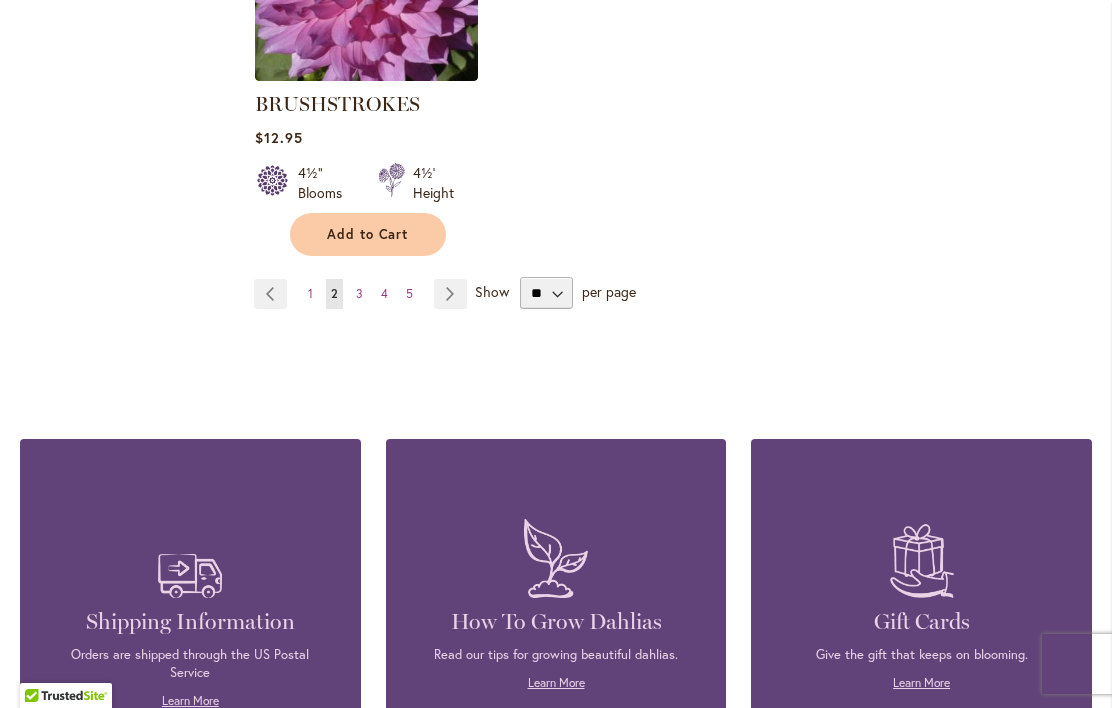 click on "Page
3" at bounding box center (359, 294) 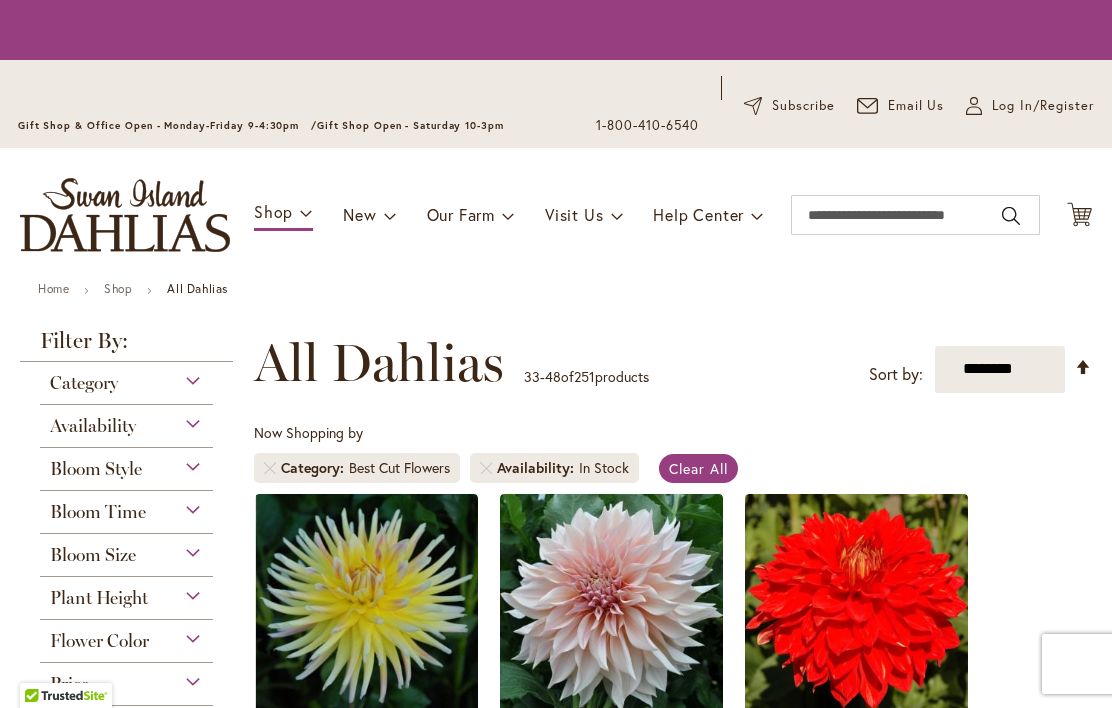 scroll, scrollTop: 0, scrollLeft: 0, axis: both 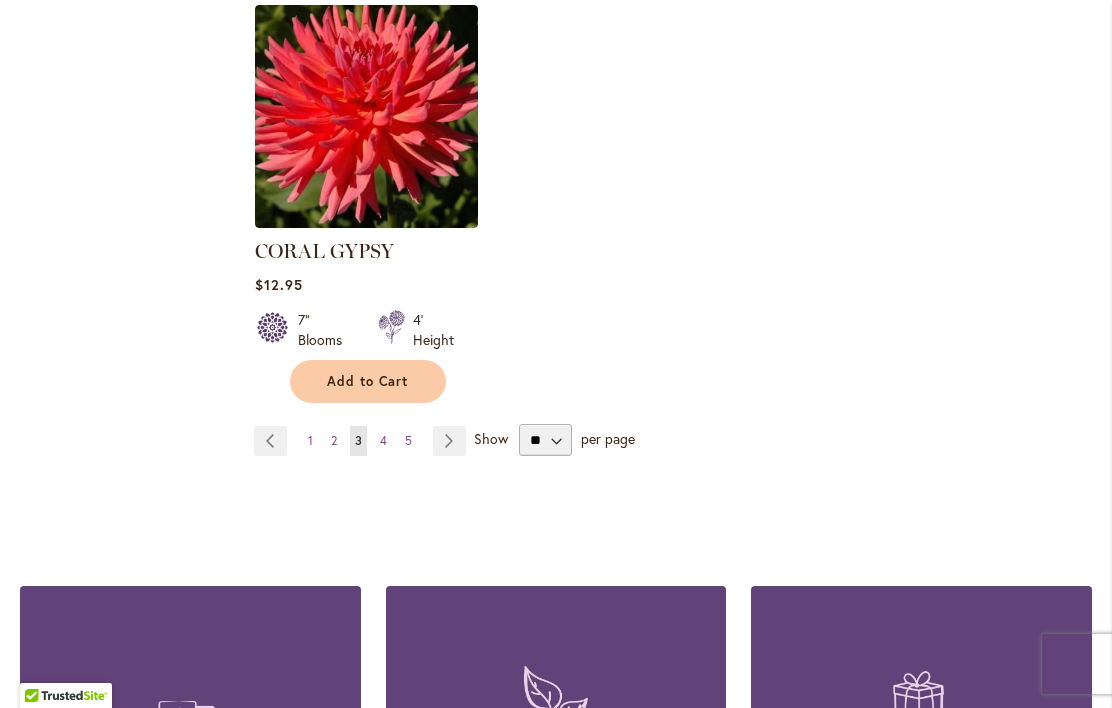 click on "Page
4" at bounding box center [383, 441] 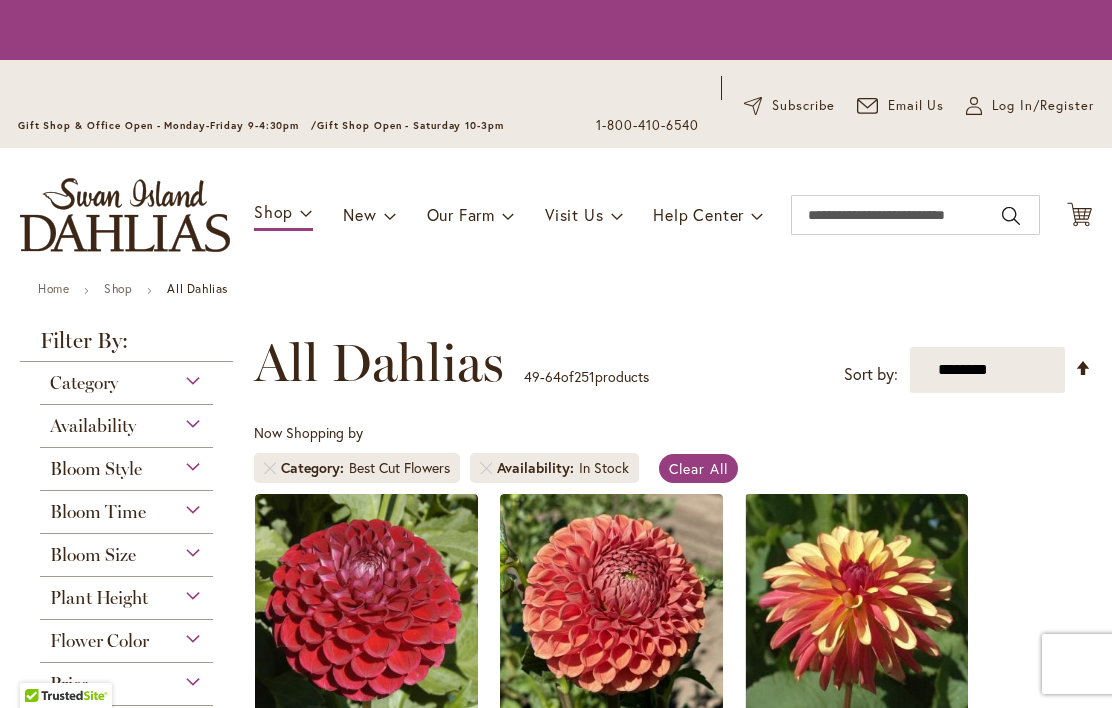 scroll, scrollTop: 0, scrollLeft: 0, axis: both 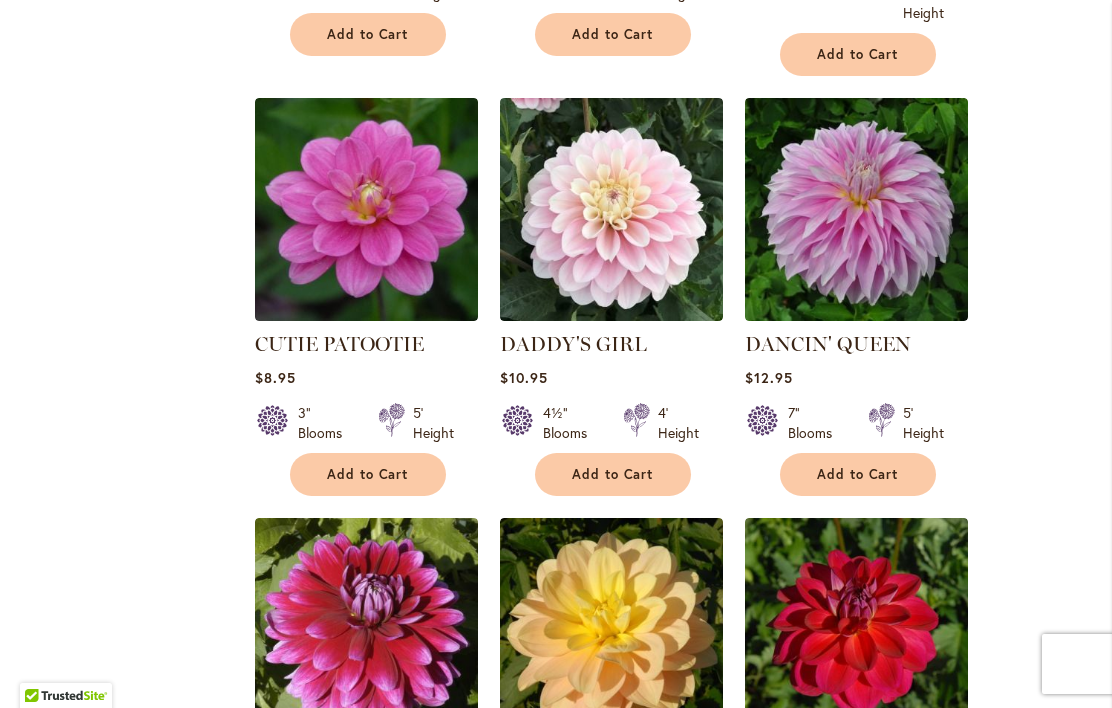 click on "Filter by:
Filter By:
Category
Best Sellers
28
items
Collections
5
items
Best Cut Flowers" at bounding box center (556, 476) 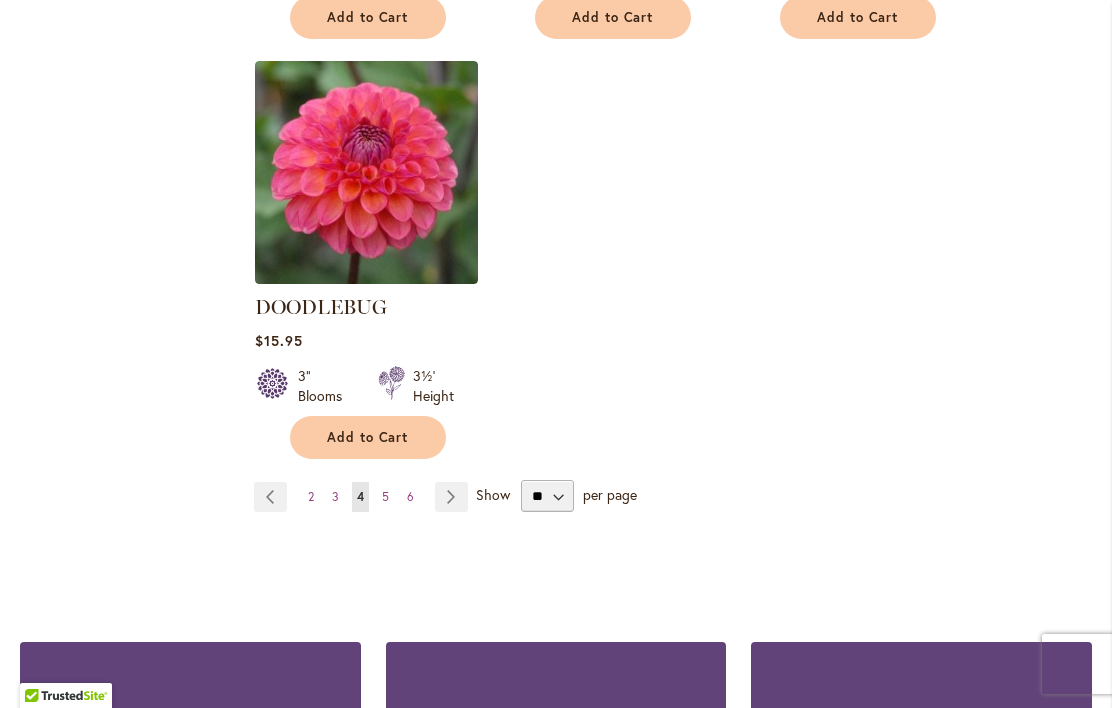 scroll, scrollTop: 2593, scrollLeft: 0, axis: vertical 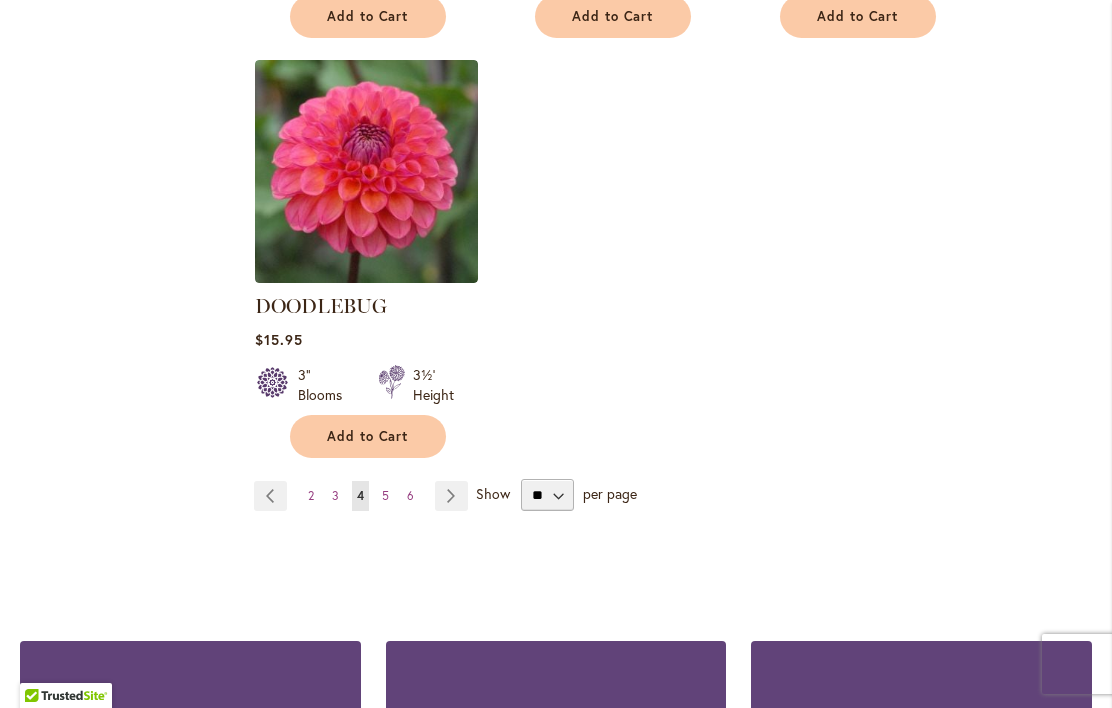 click on "Page
5" at bounding box center [385, 496] 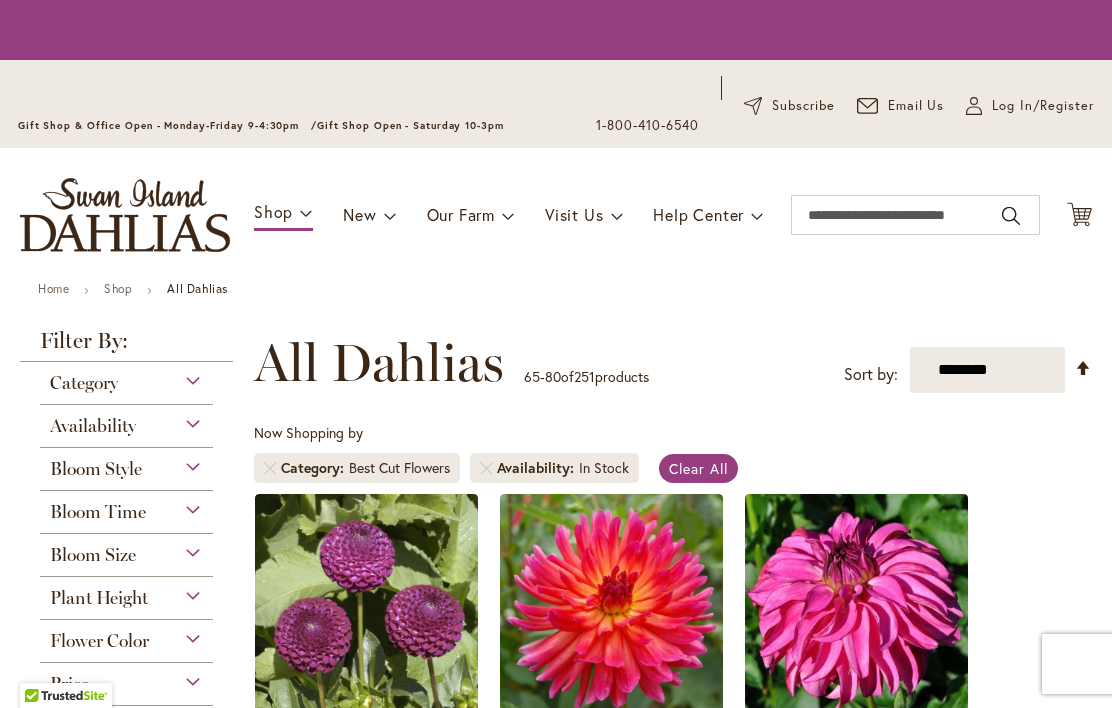 scroll, scrollTop: 0, scrollLeft: 0, axis: both 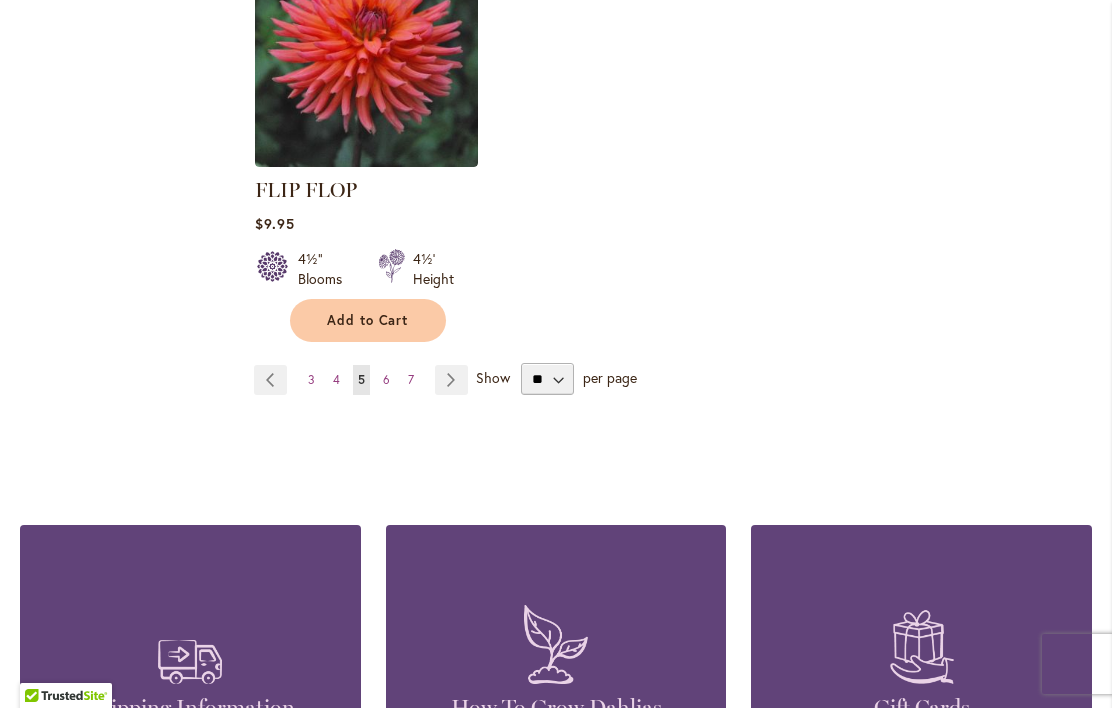 click on "Page
6" at bounding box center [386, 380] 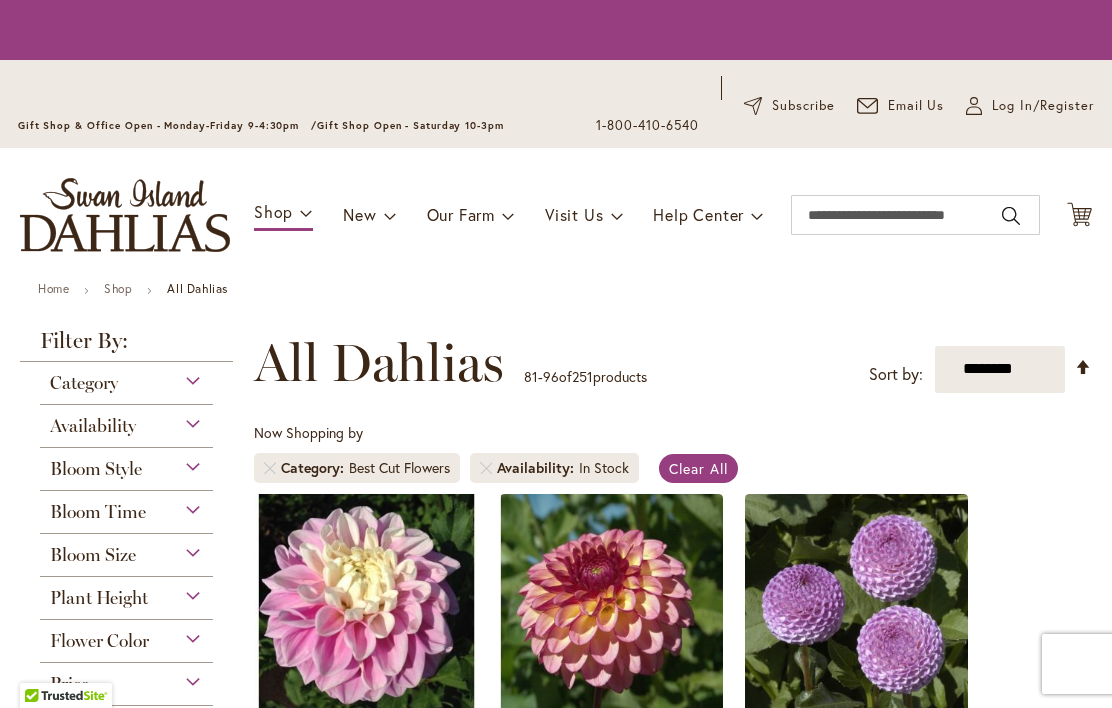 scroll, scrollTop: 0, scrollLeft: 0, axis: both 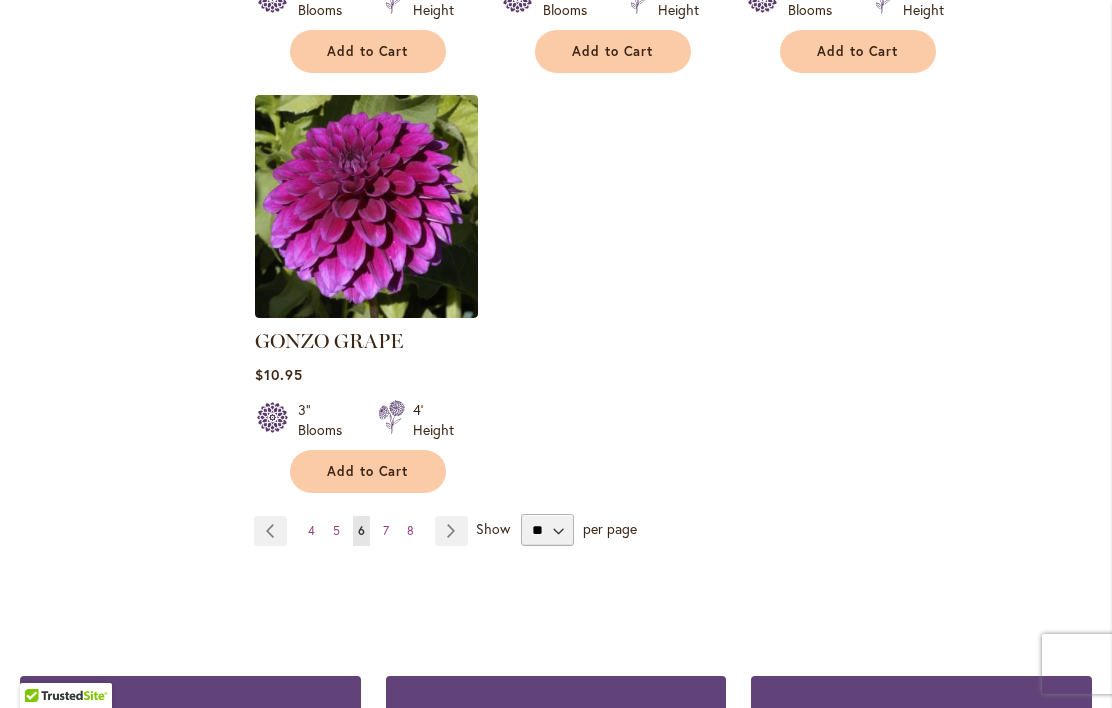 click on "Page
7" at bounding box center (386, 531) 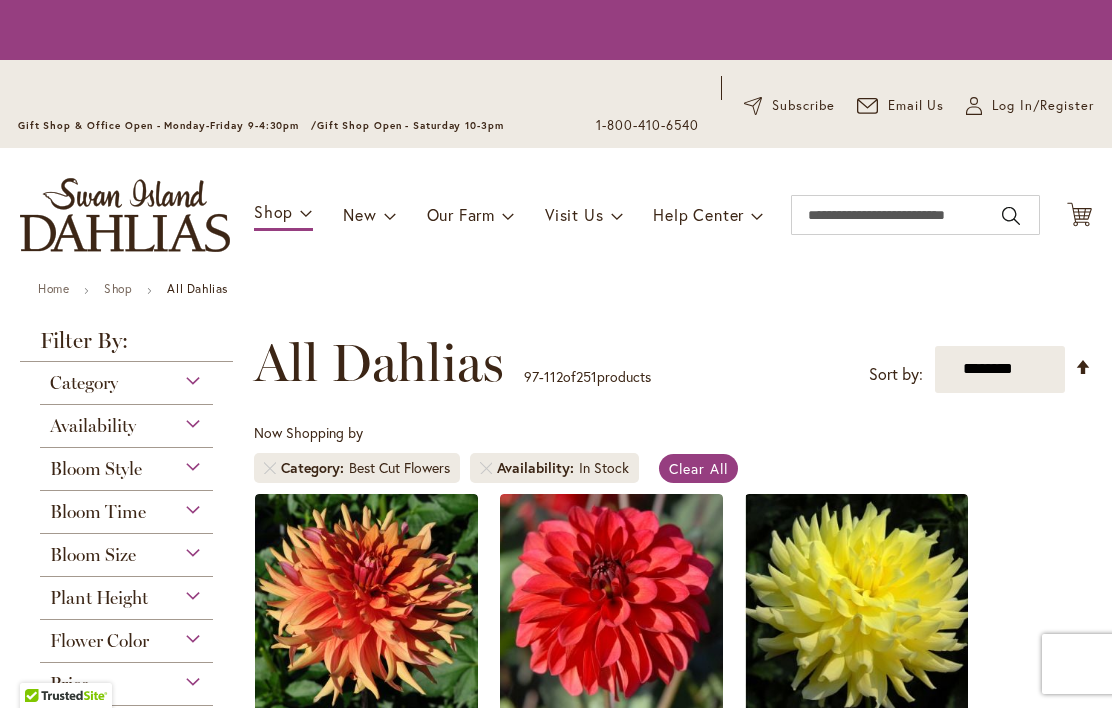 scroll, scrollTop: 0, scrollLeft: 0, axis: both 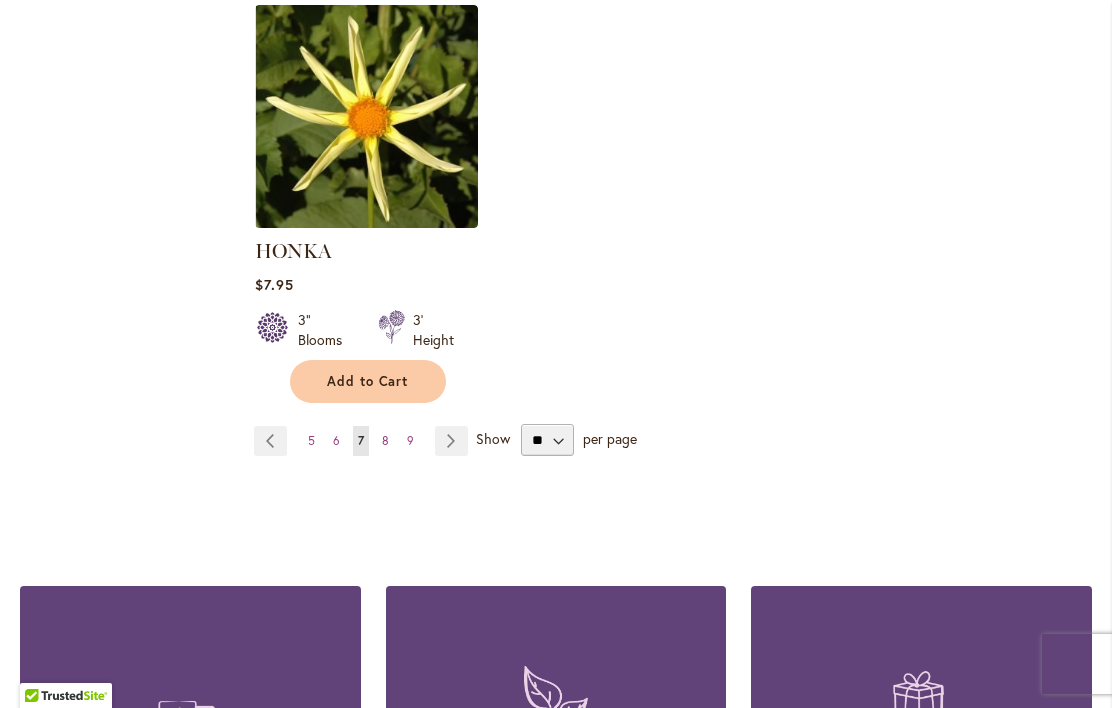 click on "Page
8" at bounding box center (385, 441) 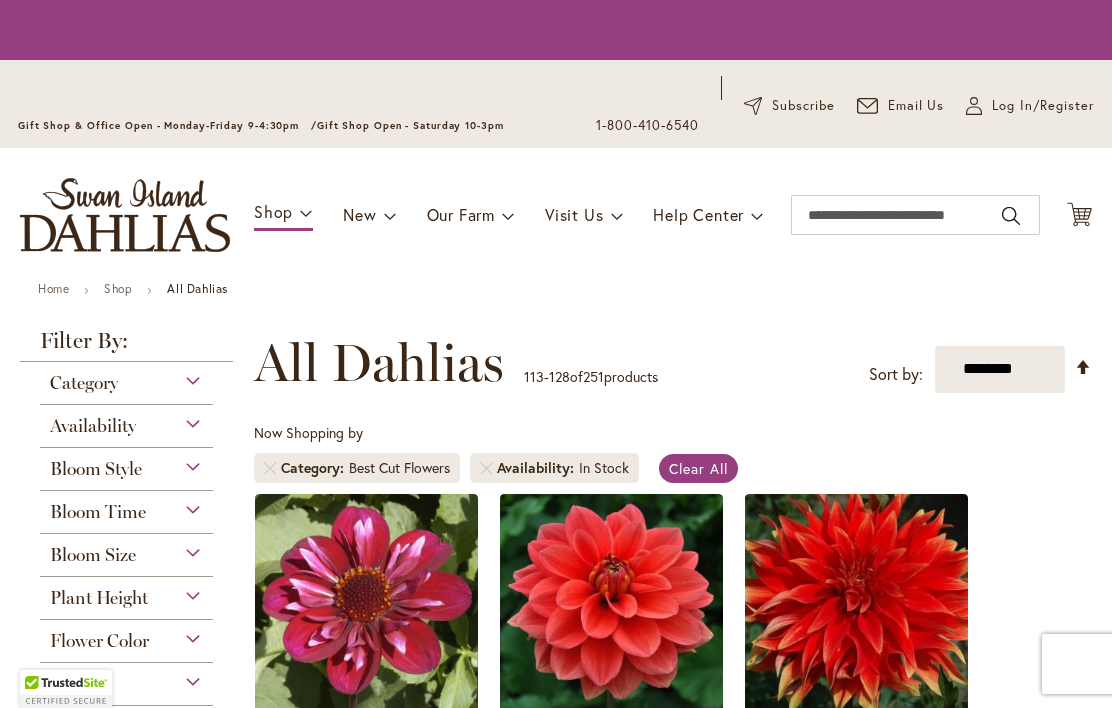 scroll, scrollTop: 0, scrollLeft: 0, axis: both 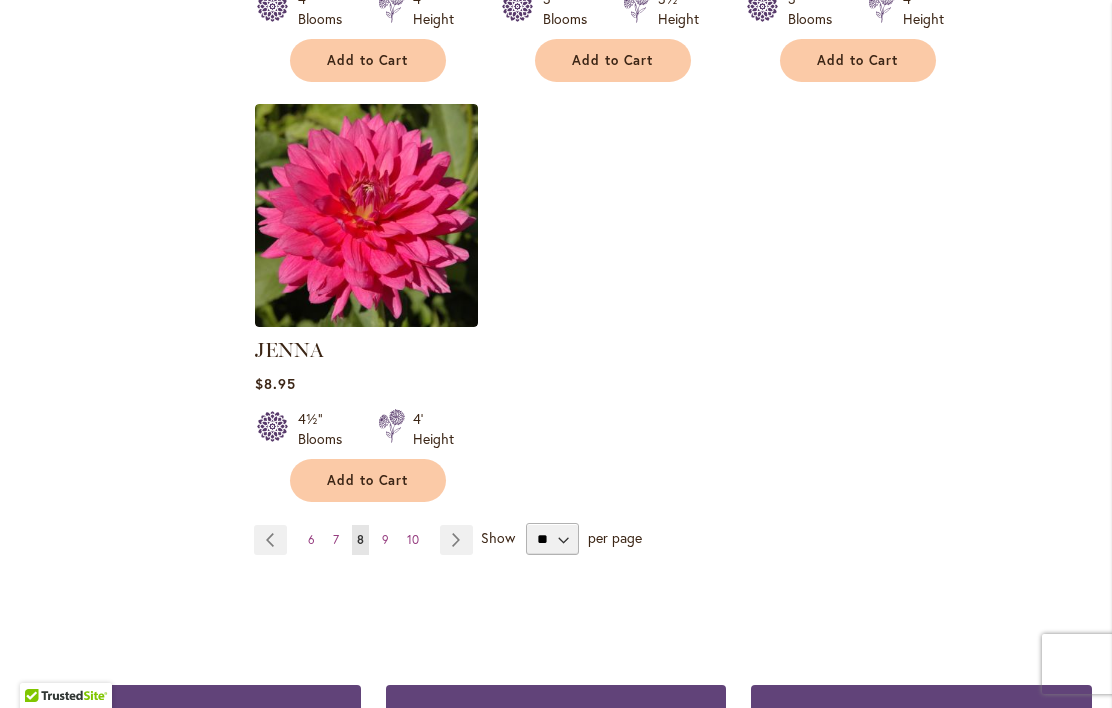 click on "Page
9" at bounding box center [385, 540] 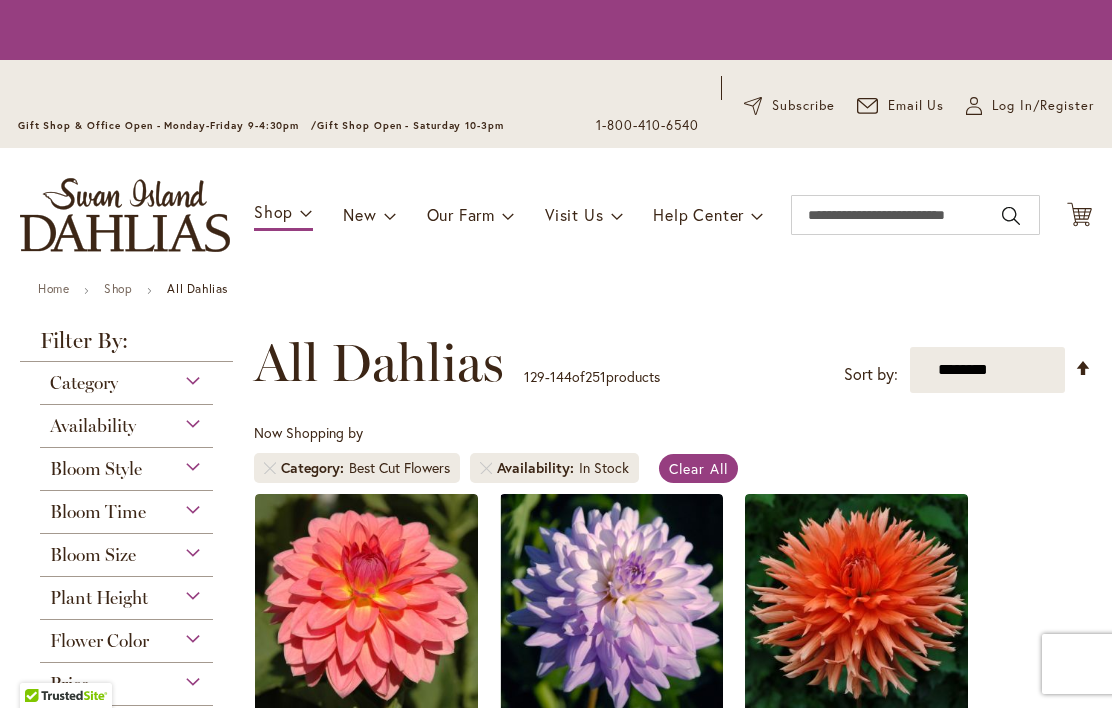 scroll, scrollTop: 0, scrollLeft: 0, axis: both 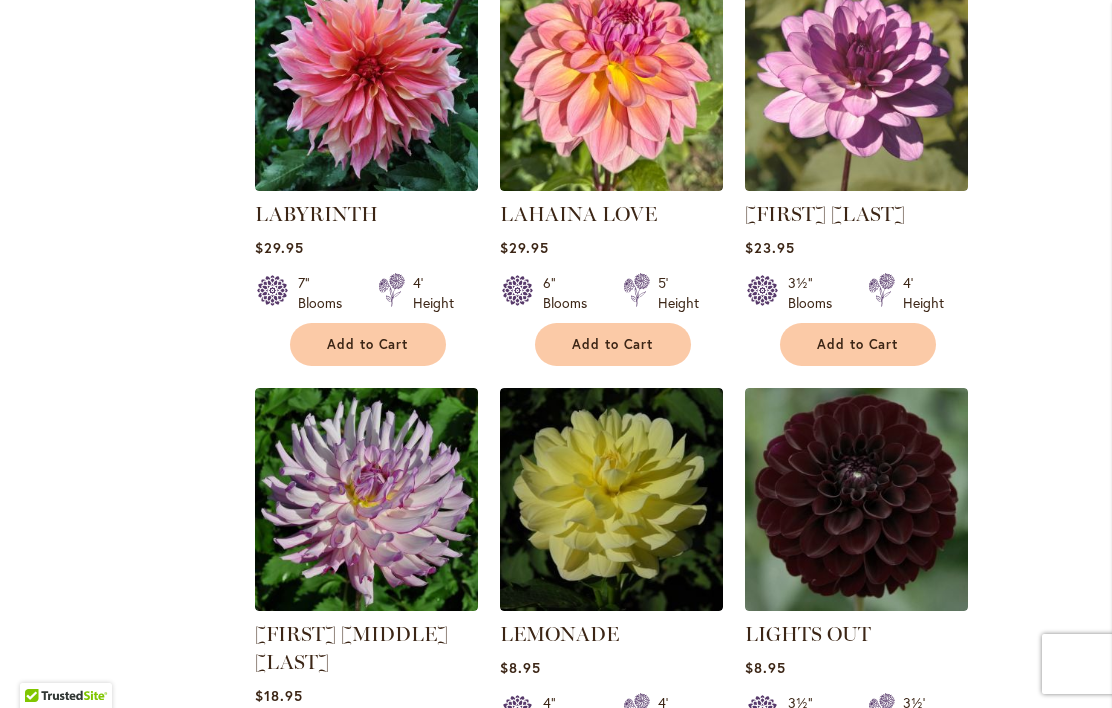 click on "Filter by:
Filter By:
Category
Best Sellers
28
items
Collections
5
items
Best Cut Flowers" at bounding box center (556, -50) 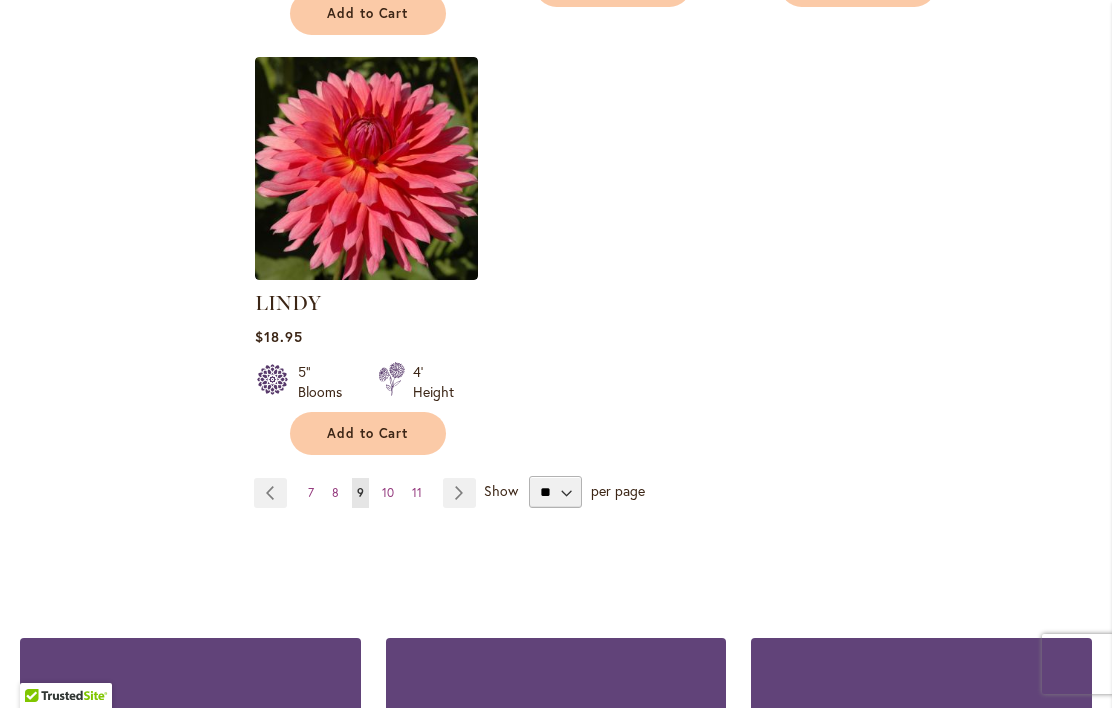 scroll, scrollTop: 2638, scrollLeft: 0, axis: vertical 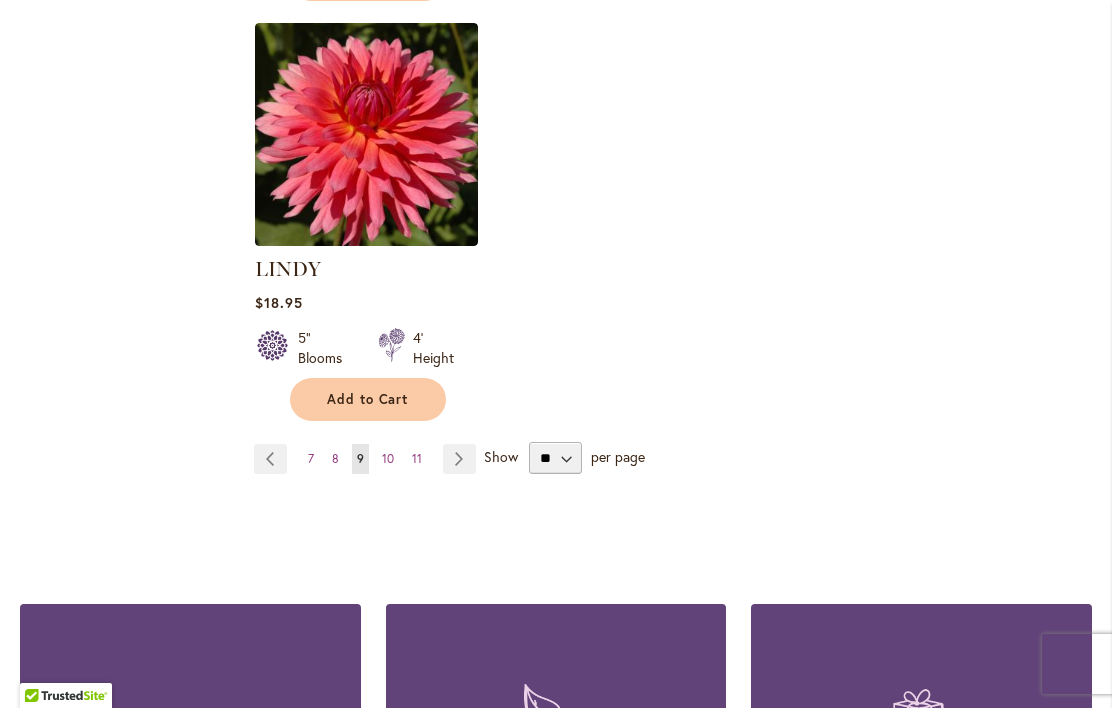 click on "10" at bounding box center (388, 458) 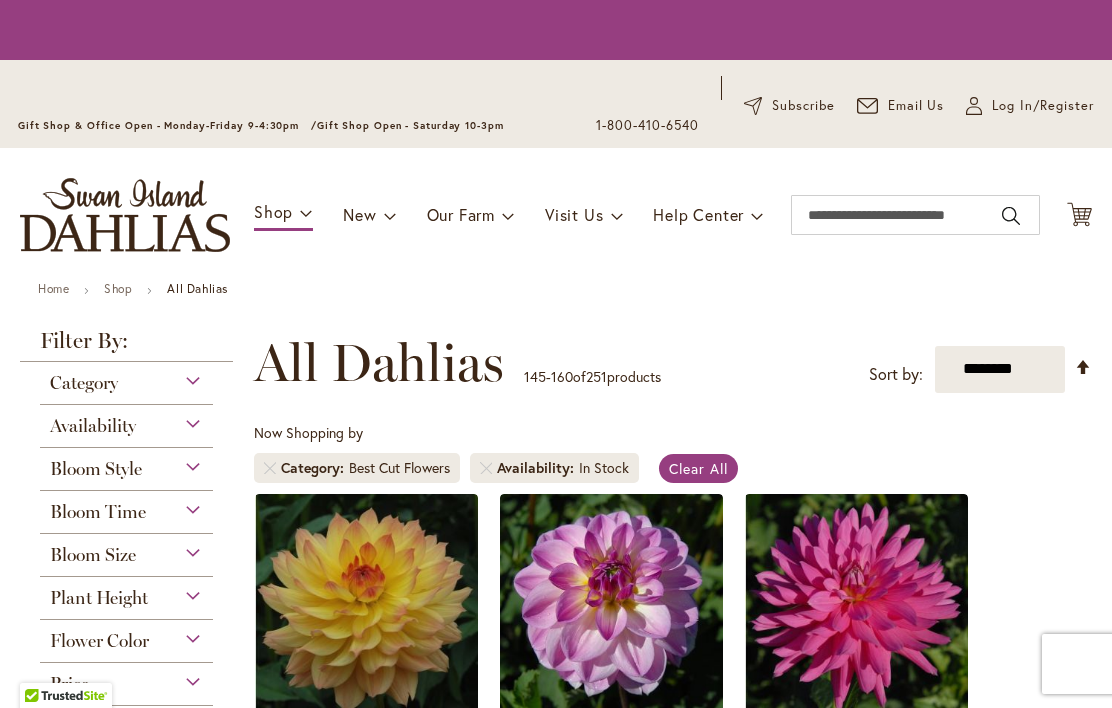 scroll, scrollTop: 0, scrollLeft: 0, axis: both 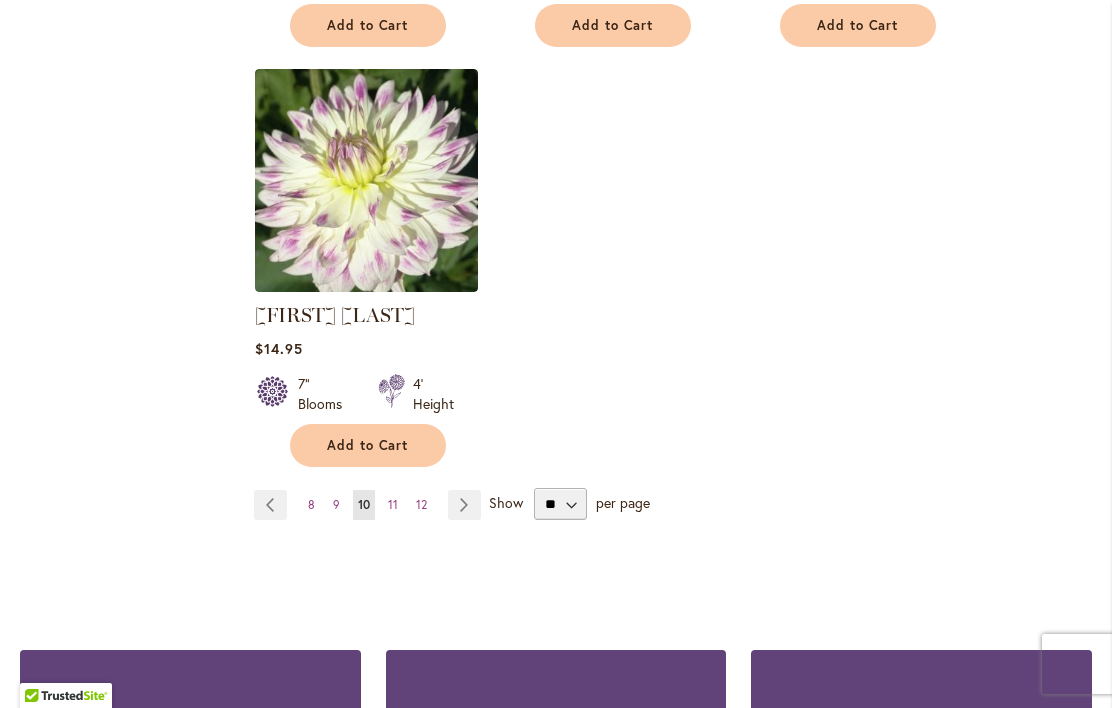 click on "Page
11" at bounding box center [393, 505] 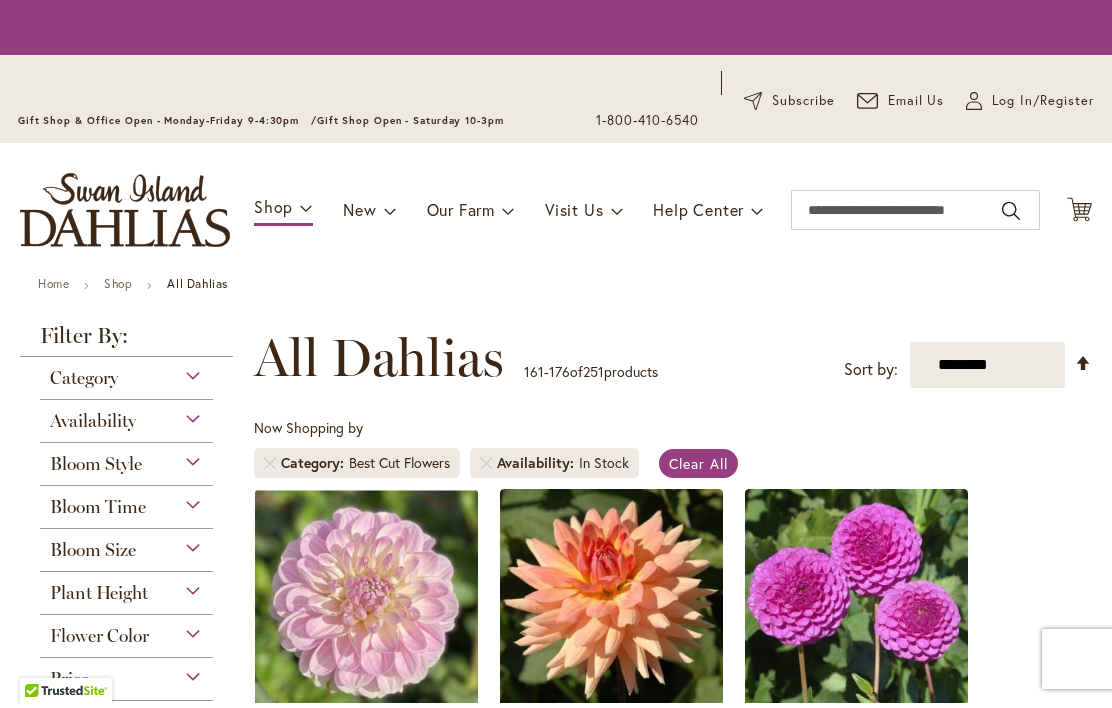 scroll, scrollTop: 34, scrollLeft: 0, axis: vertical 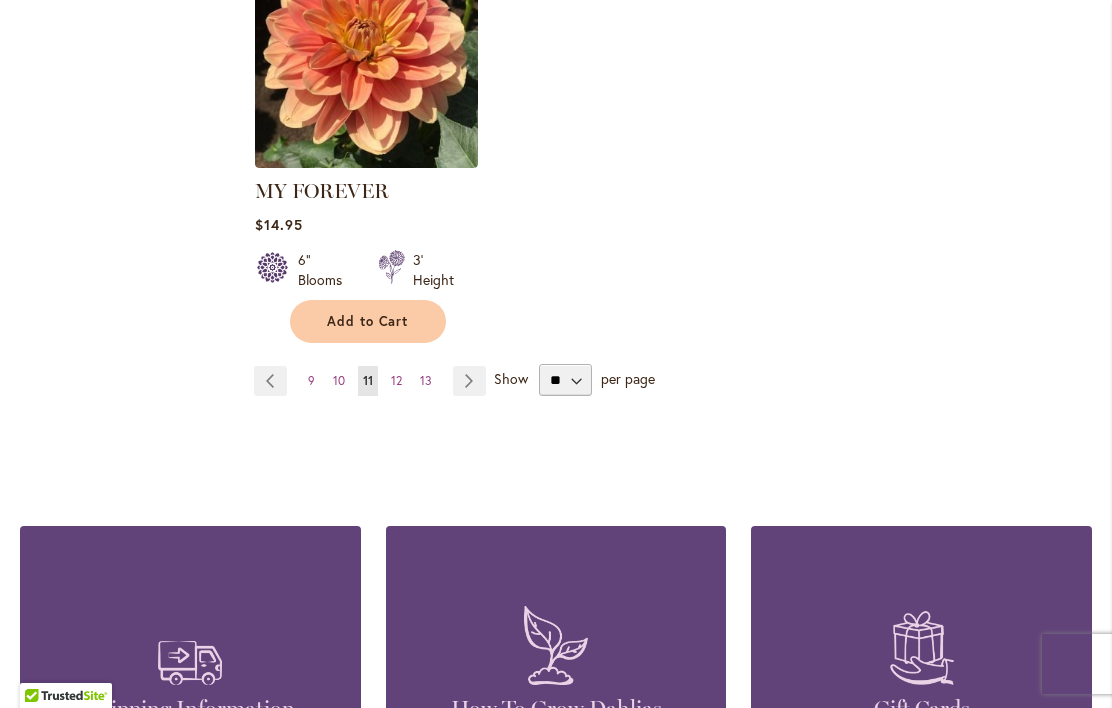 click on "**********" at bounding box center (673, -974) 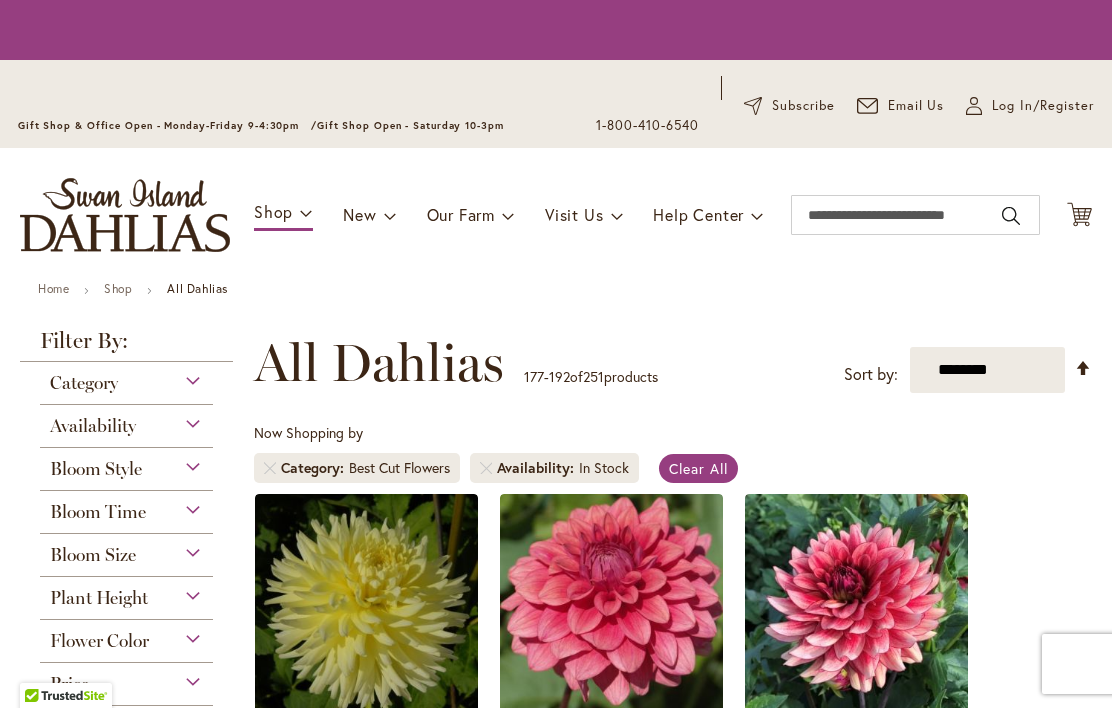 scroll, scrollTop: 0, scrollLeft: 0, axis: both 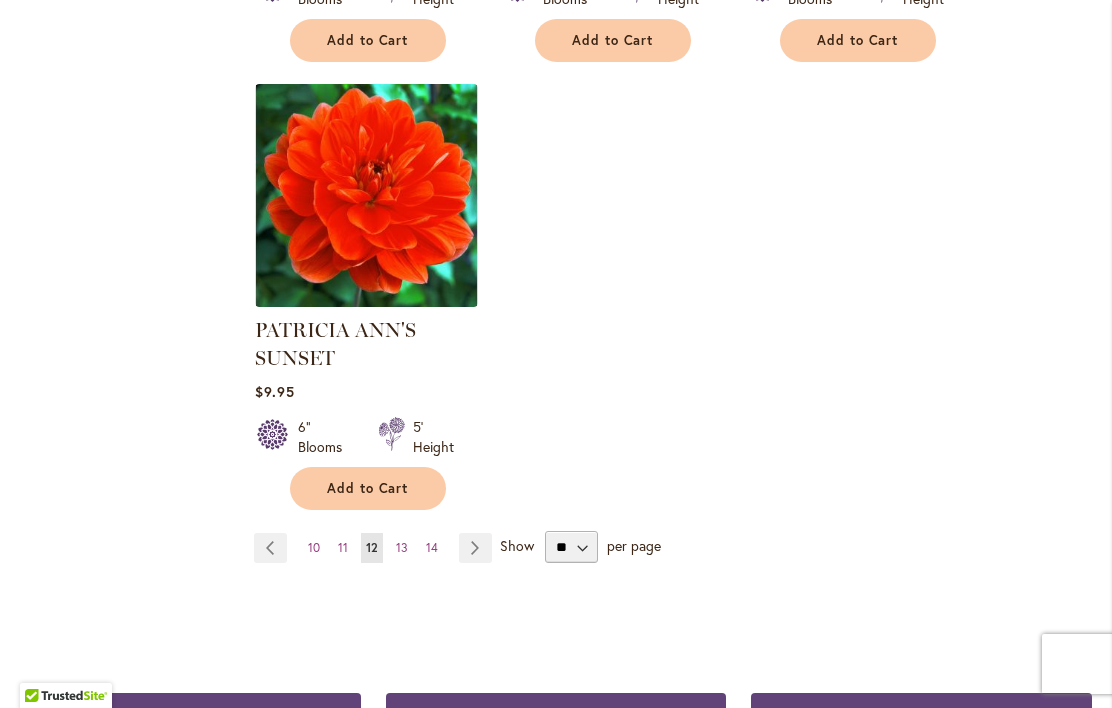 click on "Page
13" at bounding box center [402, 548] 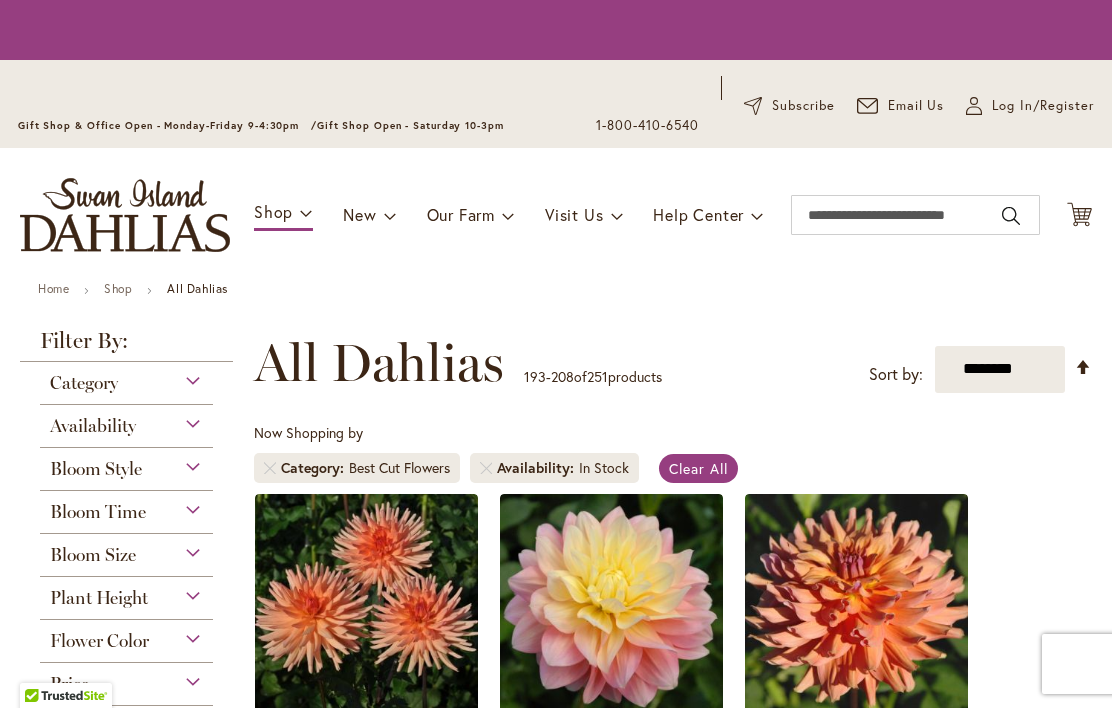 scroll, scrollTop: 0, scrollLeft: 0, axis: both 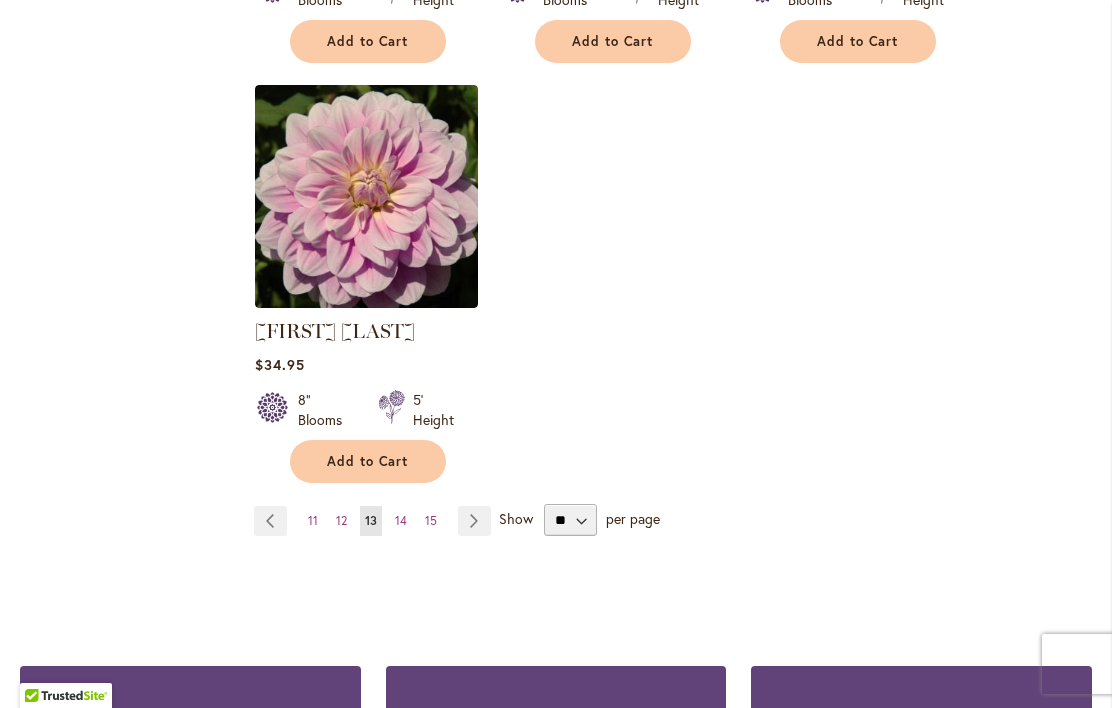 click on "14" at bounding box center [401, 520] 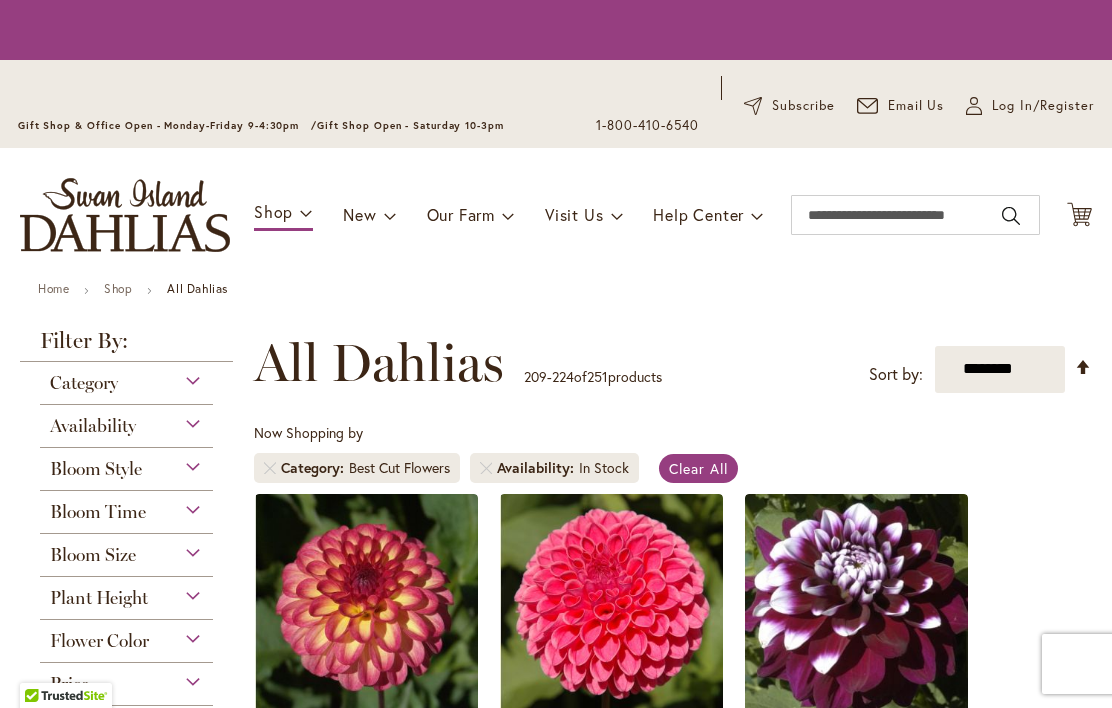 scroll, scrollTop: 0, scrollLeft: 0, axis: both 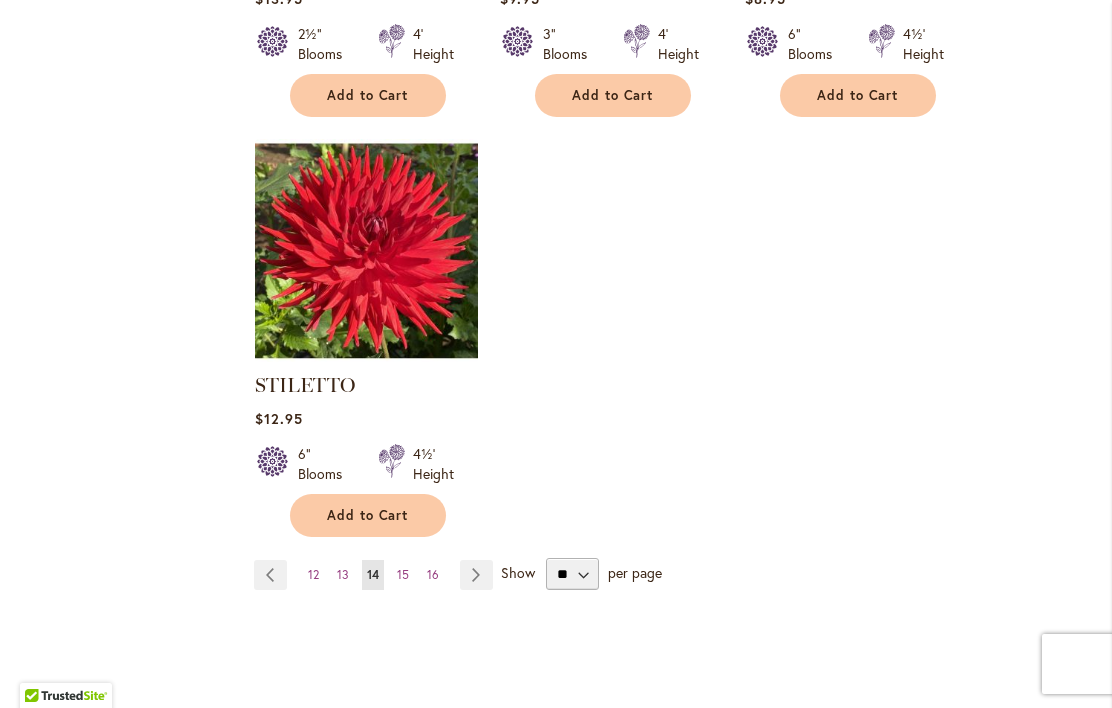 click on "Page
15" at bounding box center [403, 575] 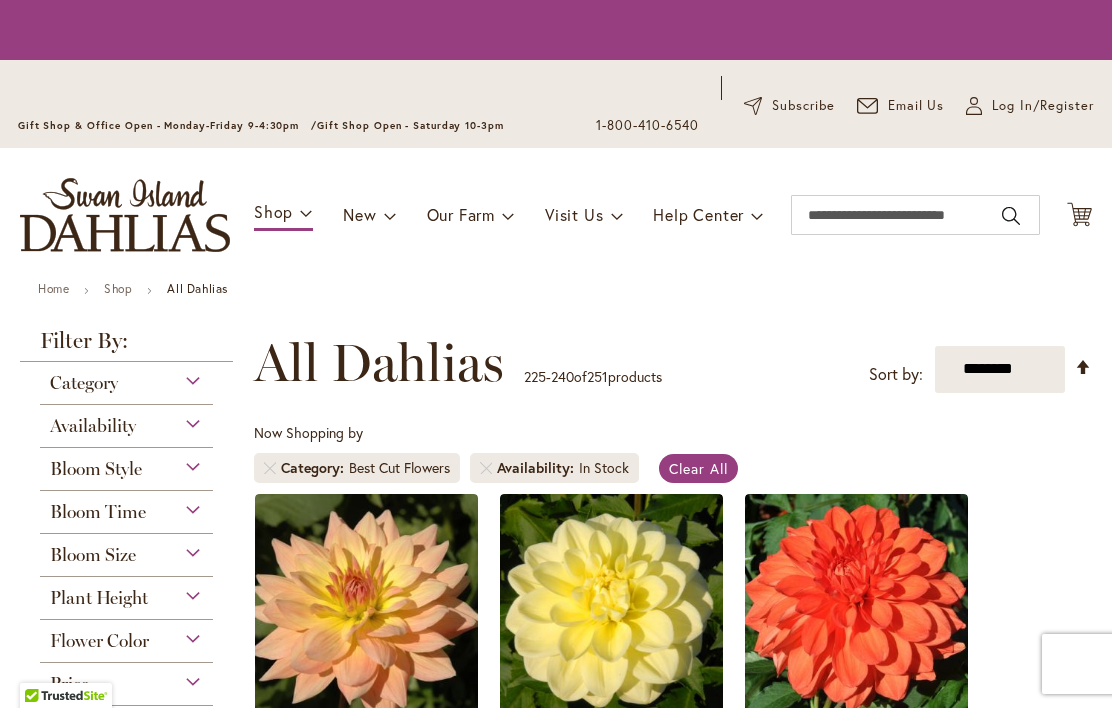 scroll, scrollTop: 0, scrollLeft: 0, axis: both 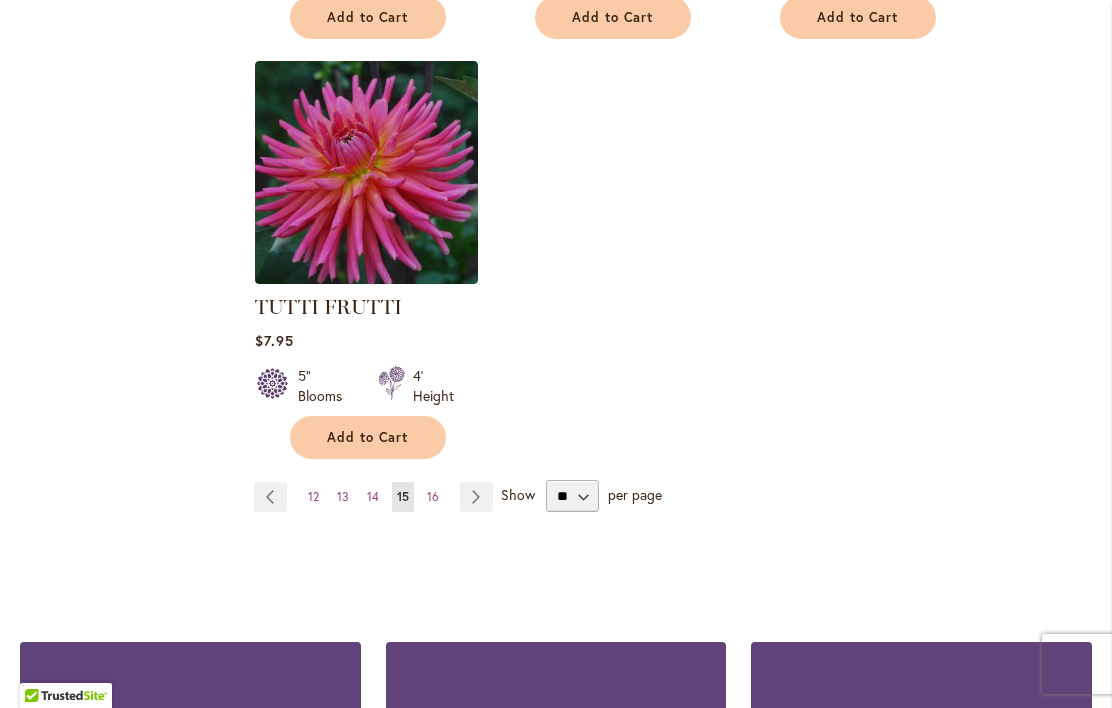 click on "16" at bounding box center [433, 496] 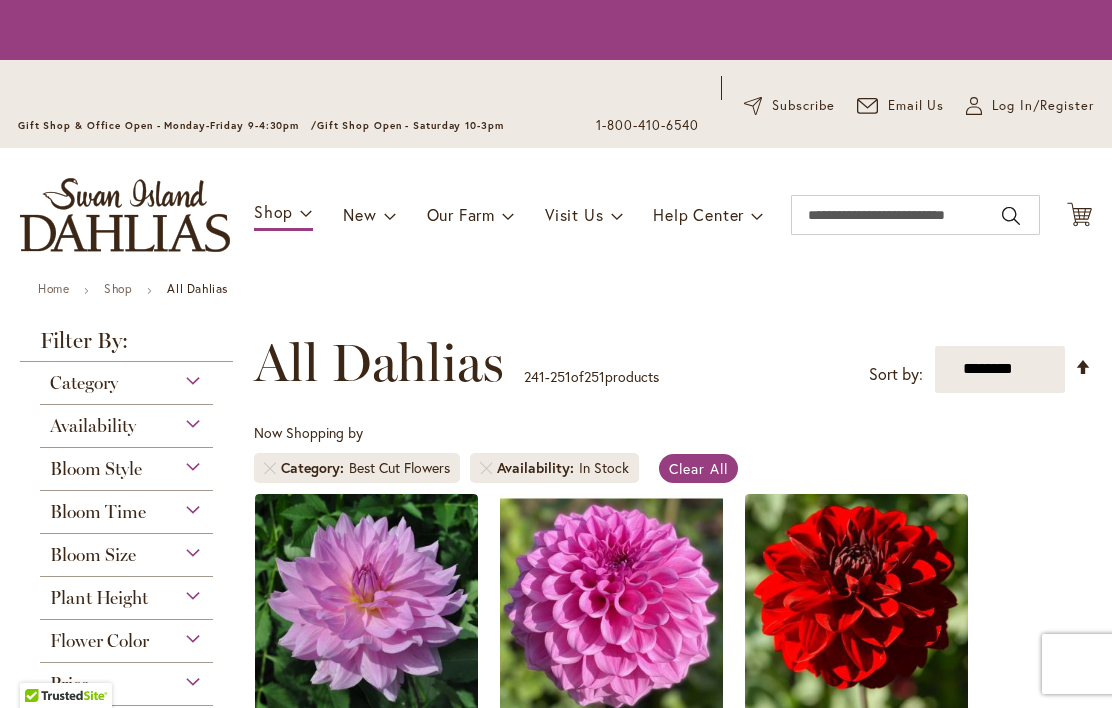 scroll, scrollTop: 0, scrollLeft: 0, axis: both 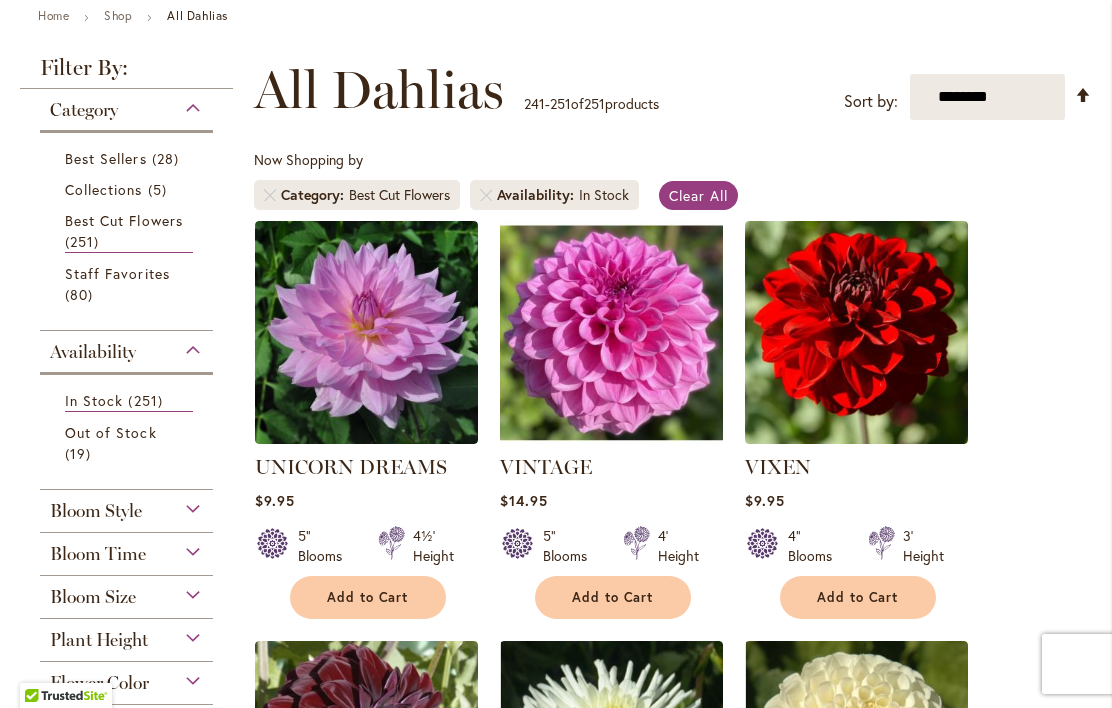 click on "Out of Stock" at bounding box center (111, 432) 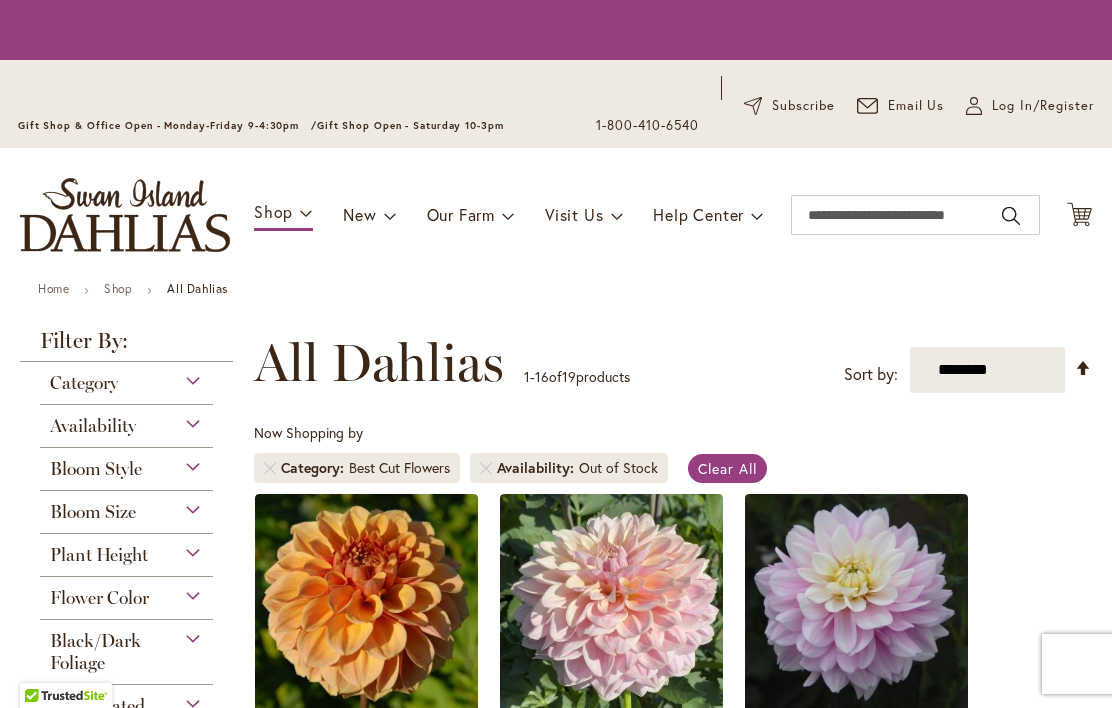 scroll, scrollTop: 0, scrollLeft: 0, axis: both 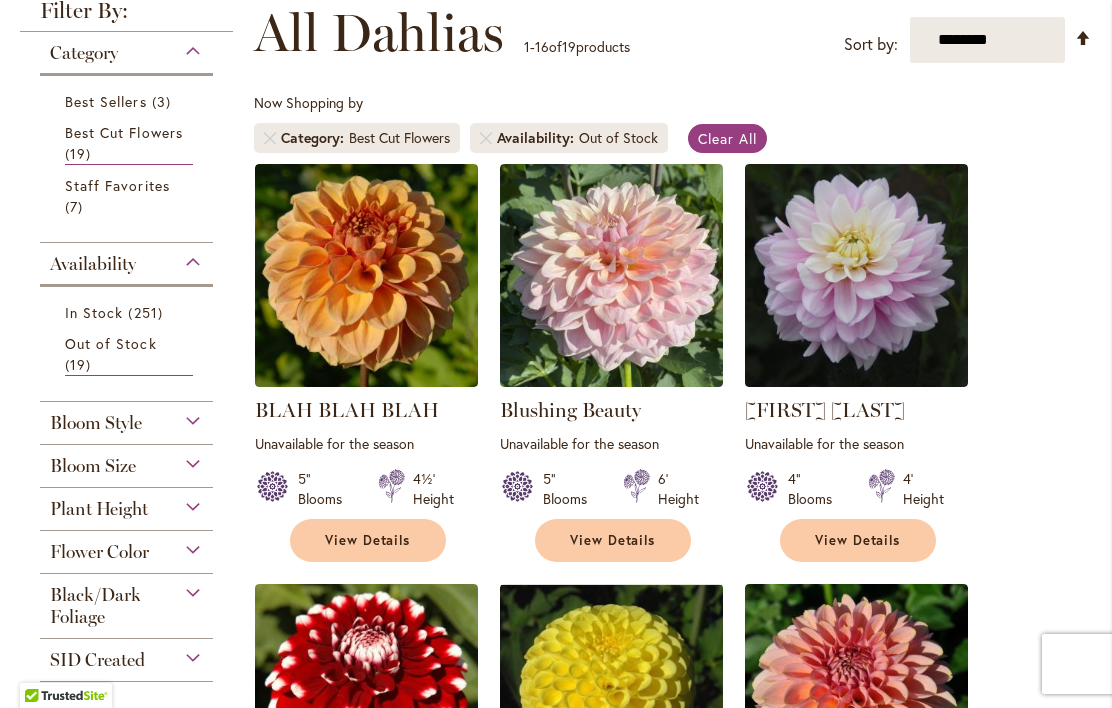 click on "Bloom Size" at bounding box center (93, 466) 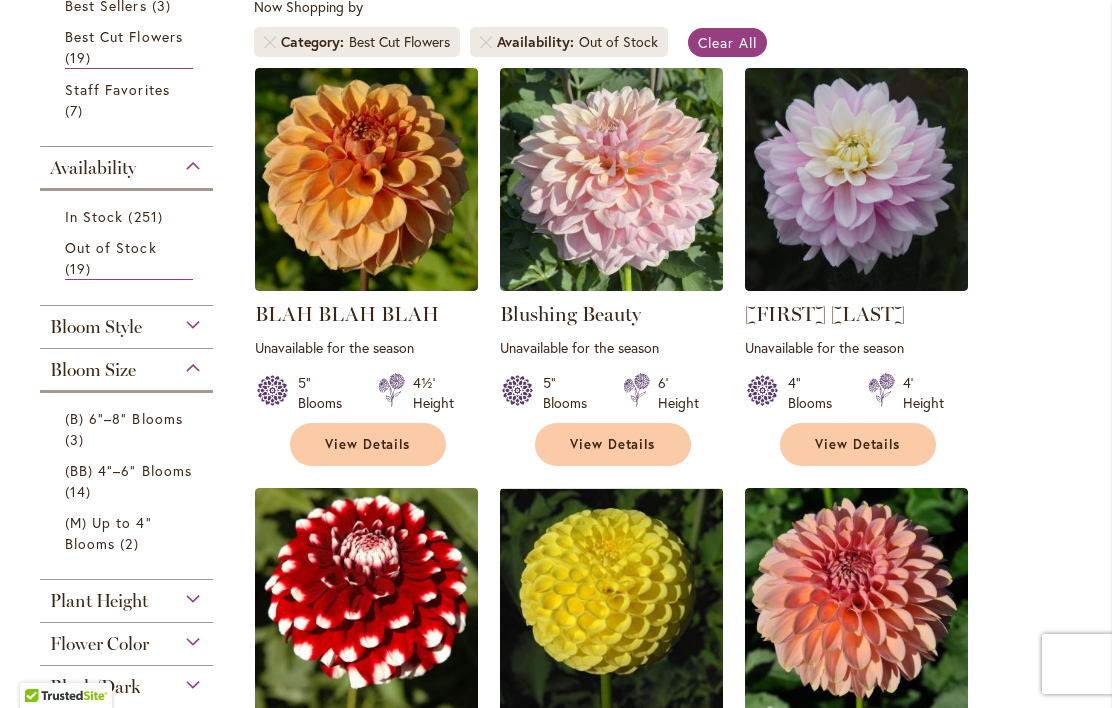 scroll, scrollTop: 467, scrollLeft: 0, axis: vertical 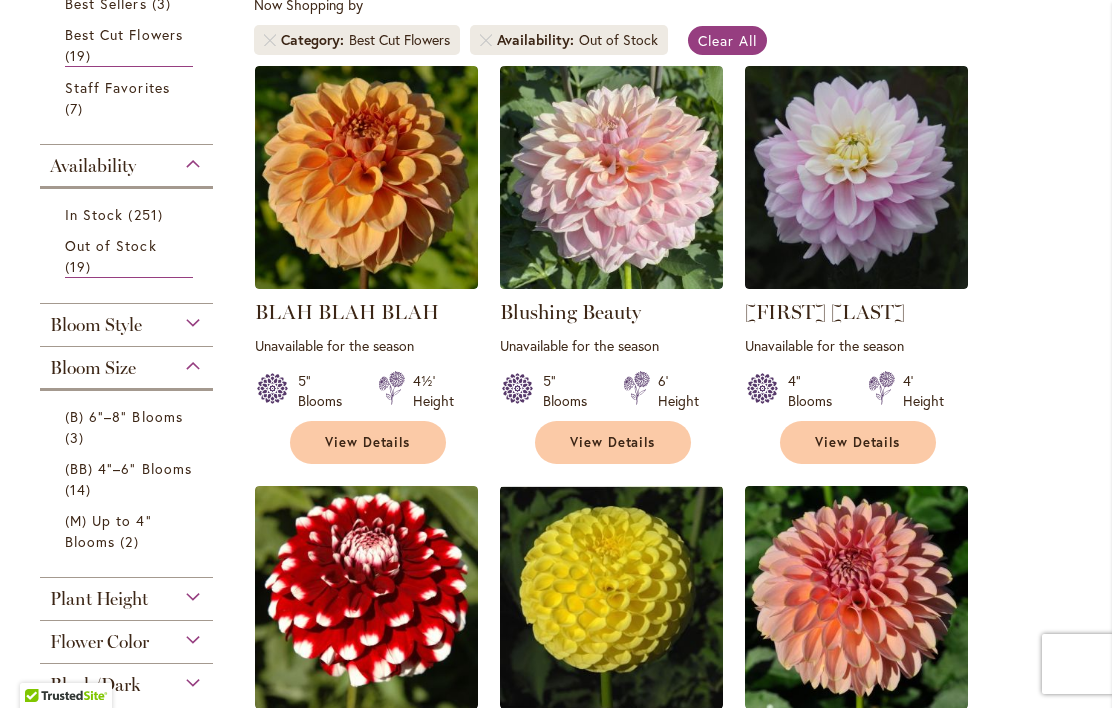 click on "(B) 6"–8" Blooms" at bounding box center (124, 416) 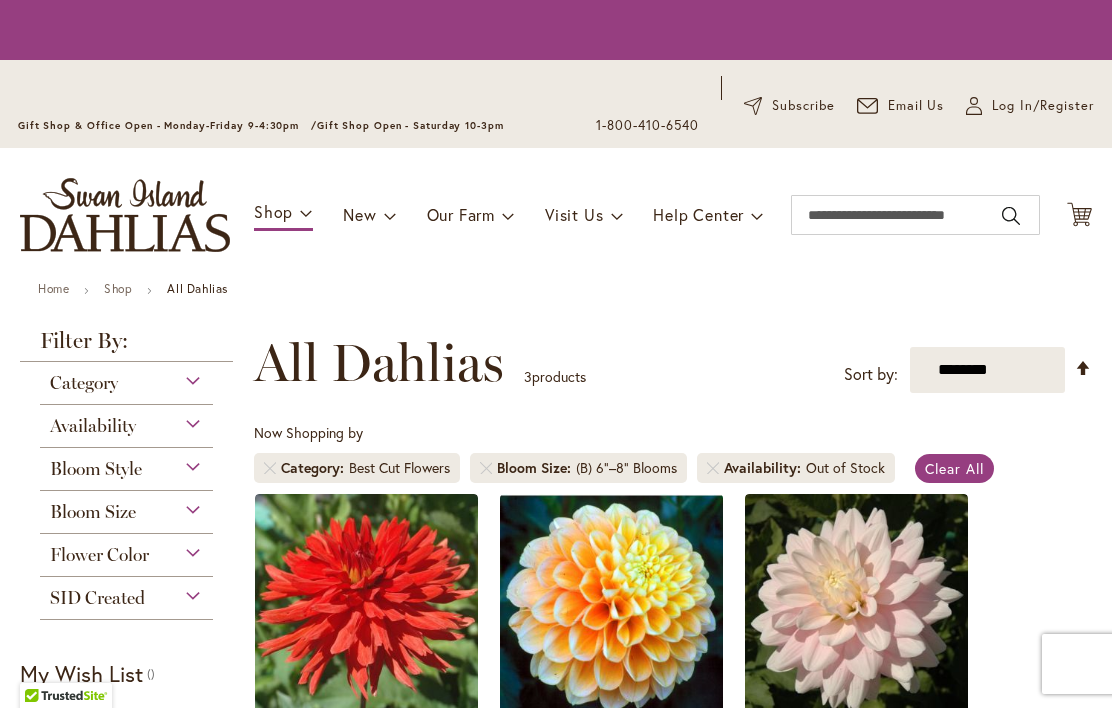 scroll, scrollTop: 0, scrollLeft: 0, axis: both 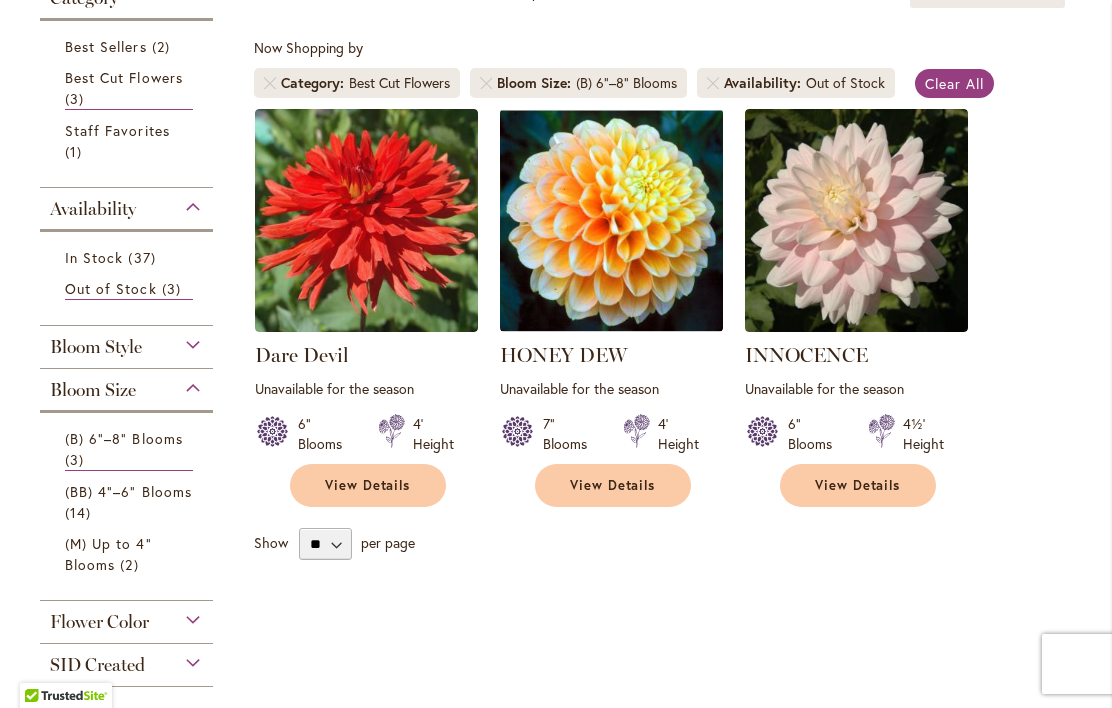 click on "In Stock
37
items" at bounding box center (129, 257) 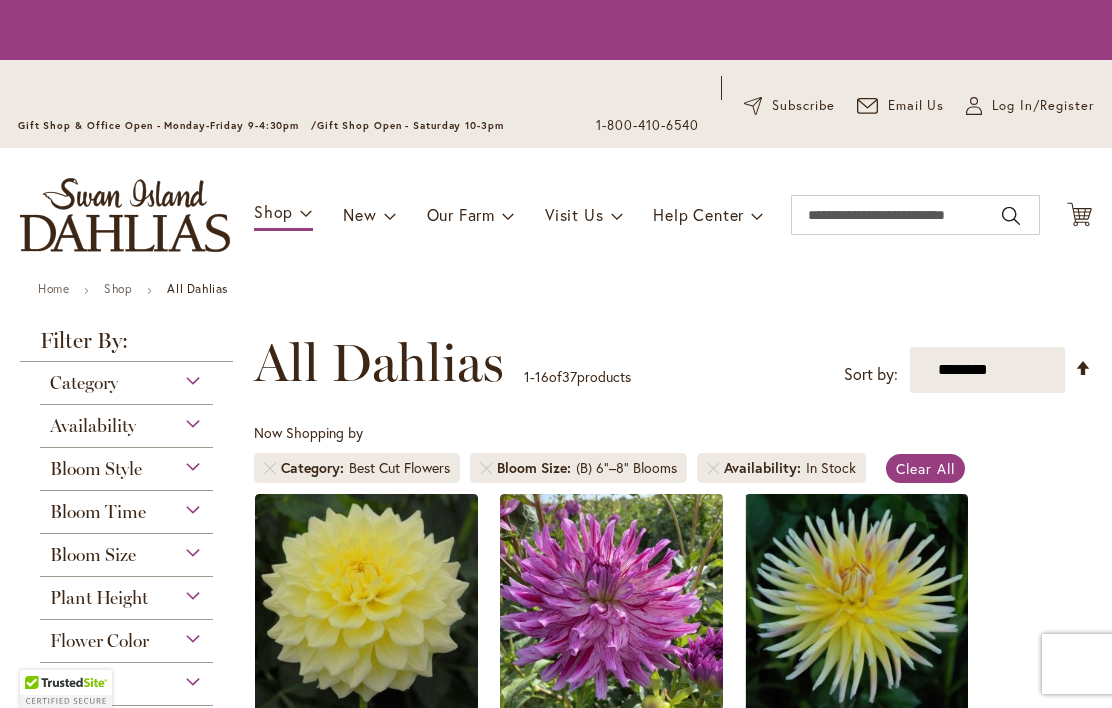 scroll, scrollTop: 0, scrollLeft: 0, axis: both 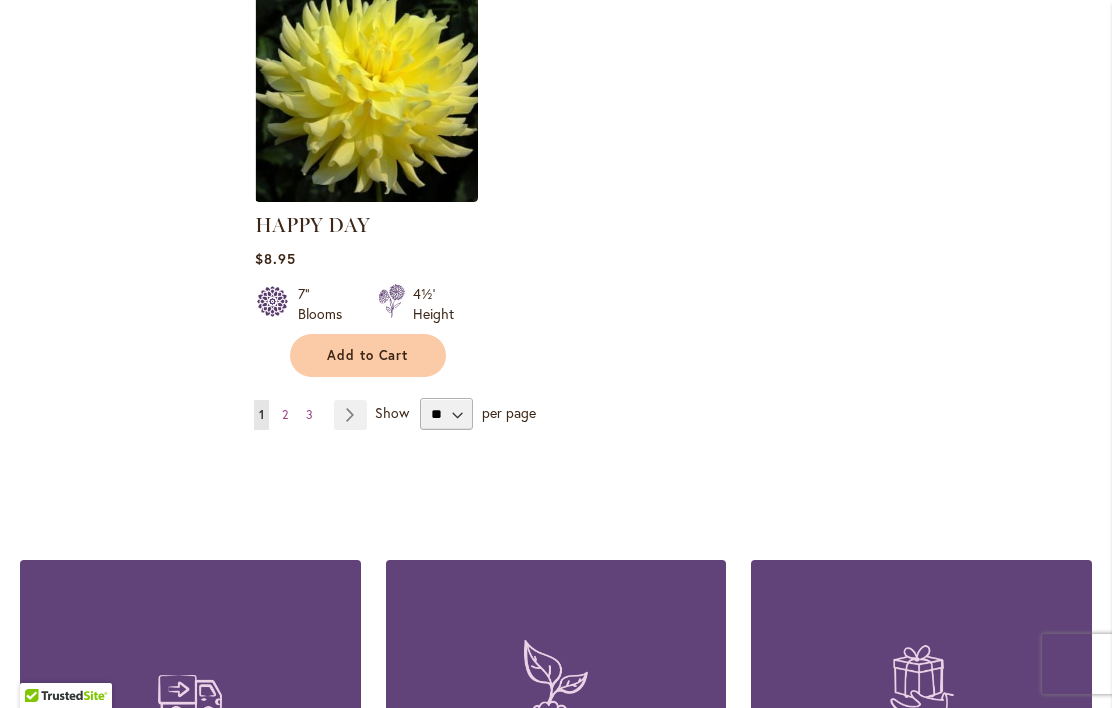click on "Page
Next" at bounding box center [350, 415] 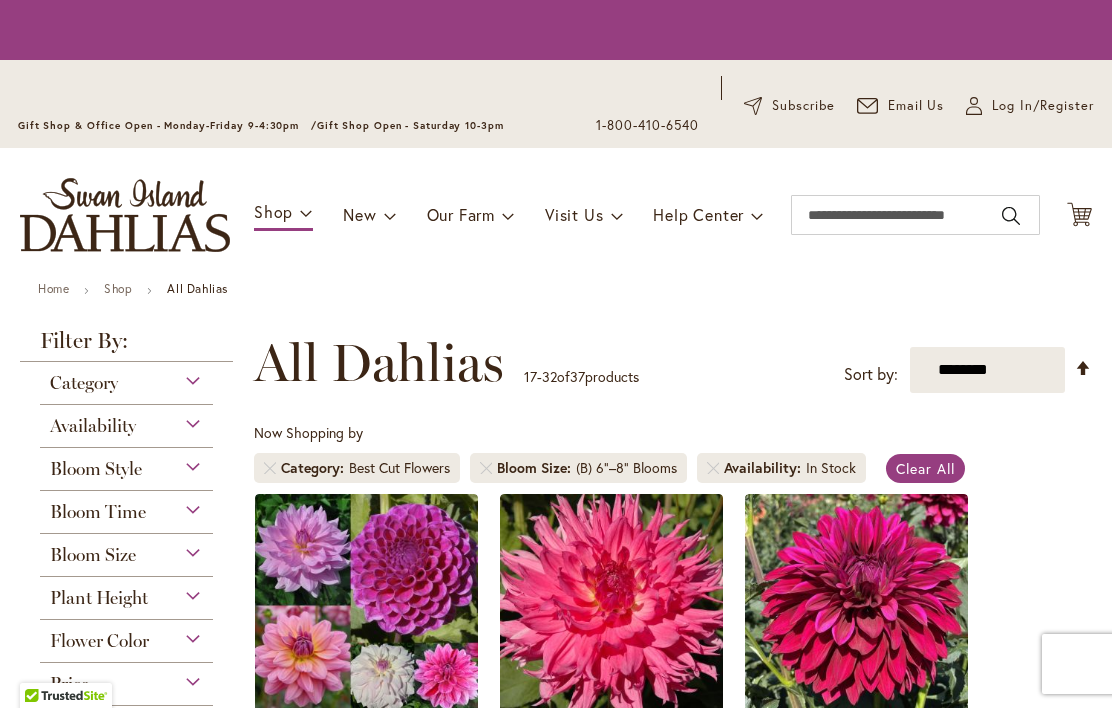 scroll, scrollTop: 0, scrollLeft: 0, axis: both 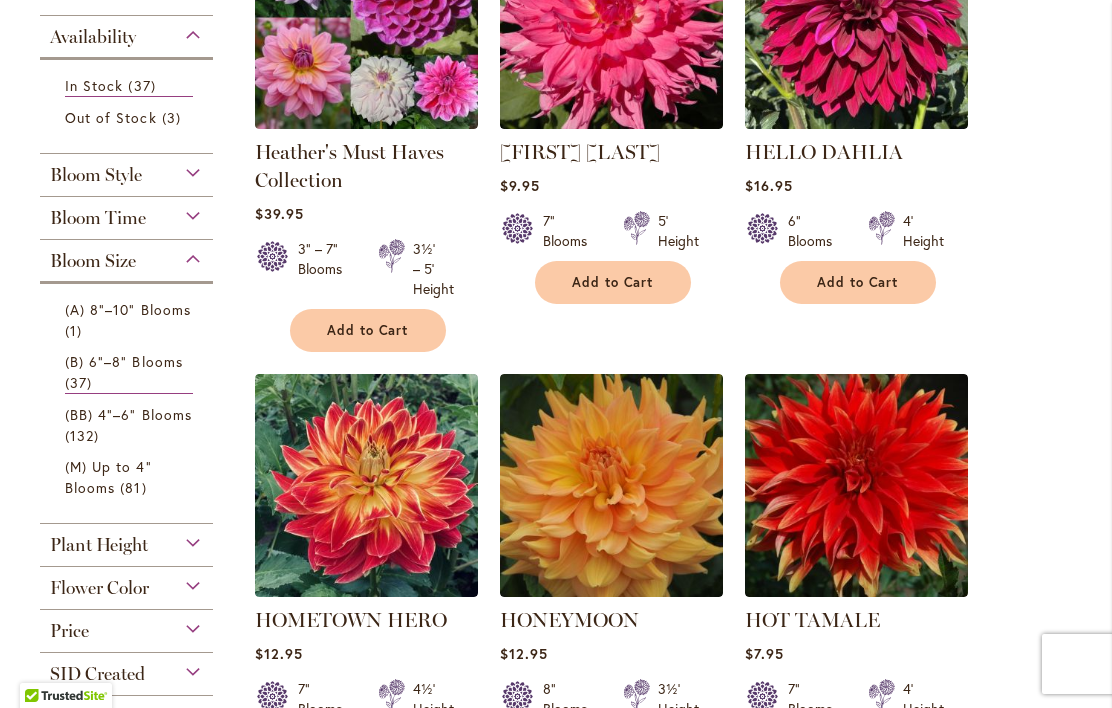 click on "Bloom Size" at bounding box center [126, 256] 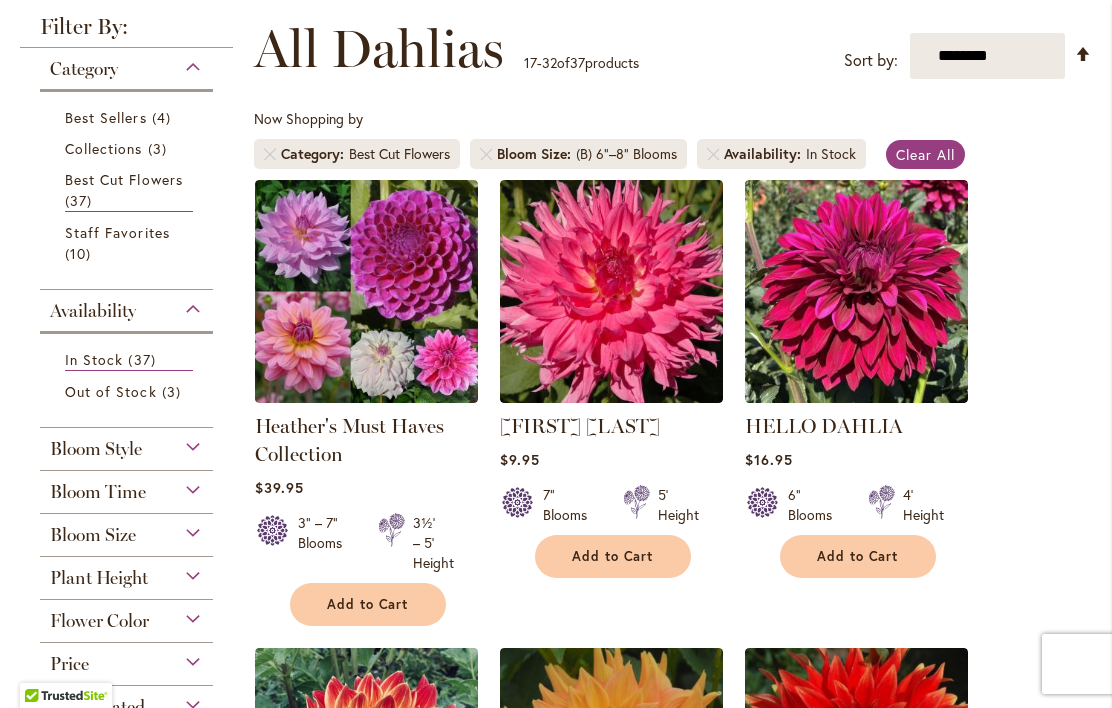 scroll, scrollTop: 346, scrollLeft: 0, axis: vertical 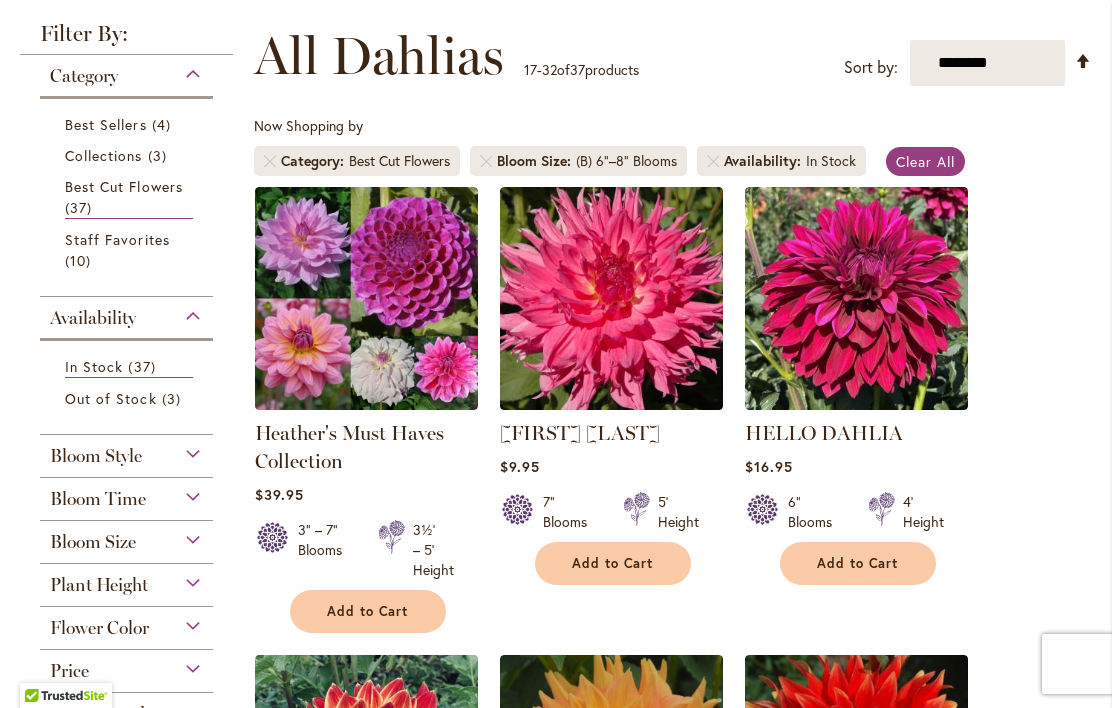 click on "Staff Favorites" at bounding box center [117, 239] 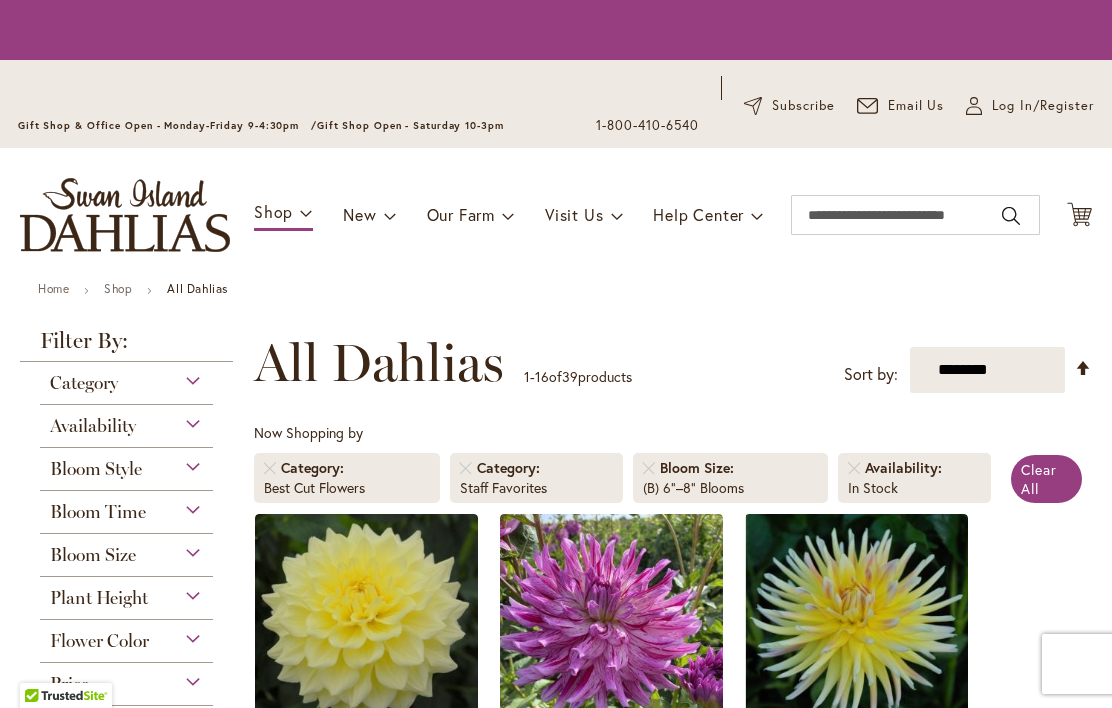 scroll, scrollTop: 0, scrollLeft: 0, axis: both 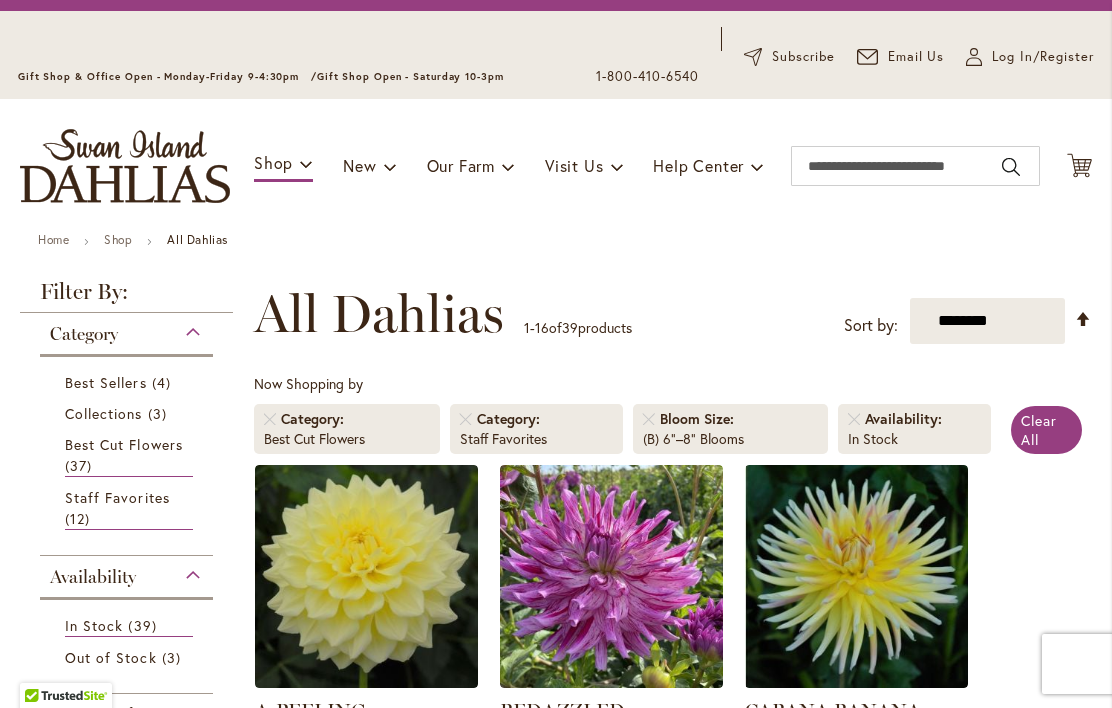 click on "Collections" at bounding box center [104, 413] 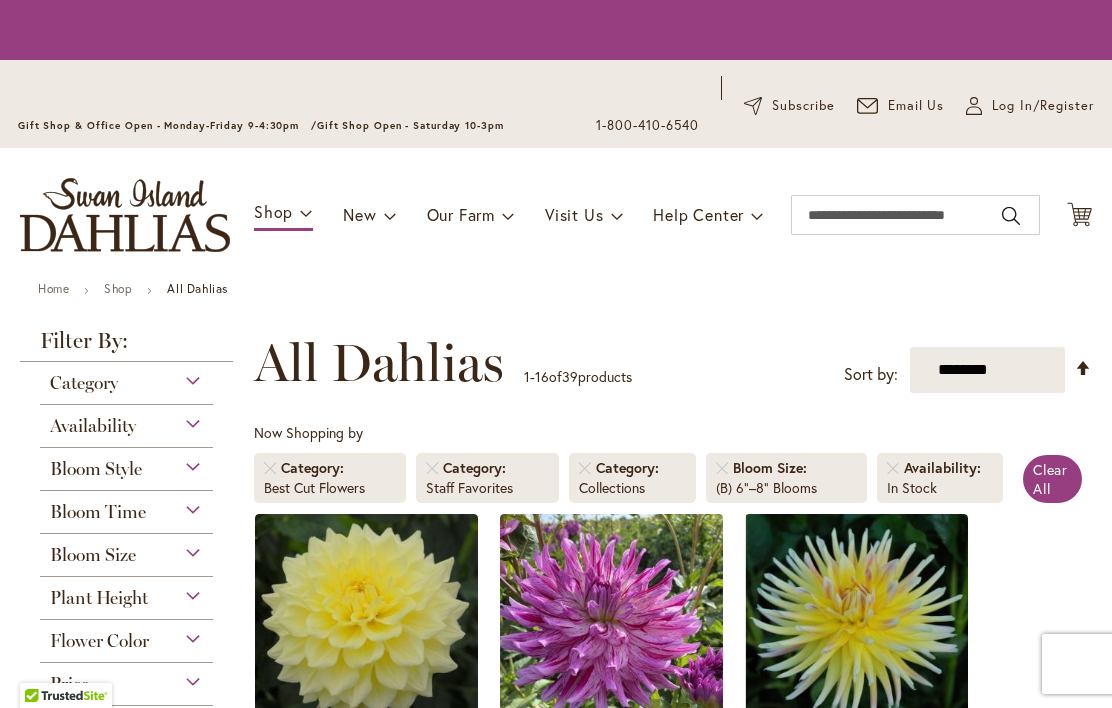 scroll, scrollTop: 0, scrollLeft: 0, axis: both 